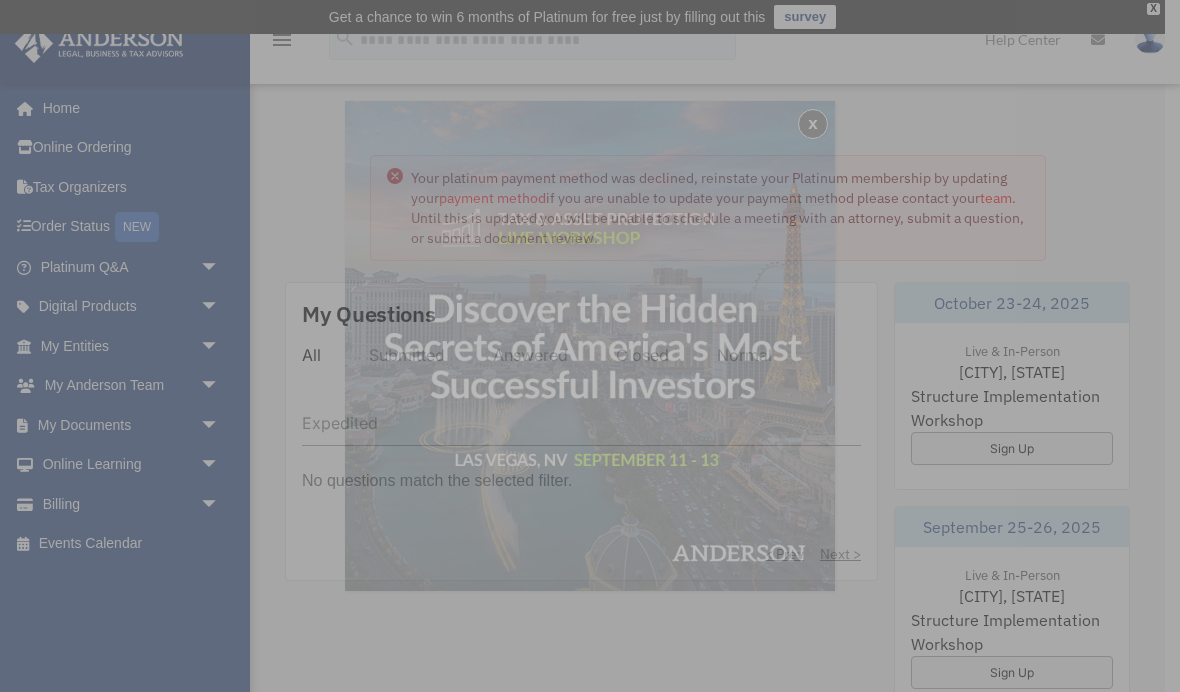 scroll, scrollTop: 0, scrollLeft: 0, axis: both 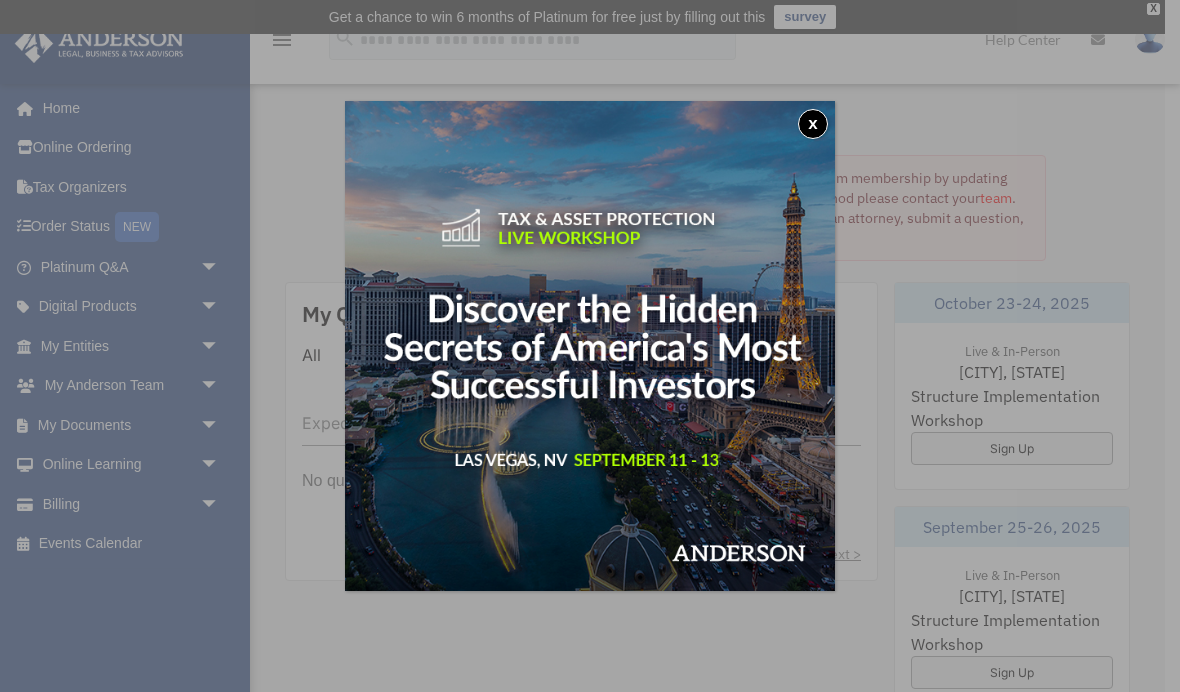 click on "x" at bounding box center [813, 124] 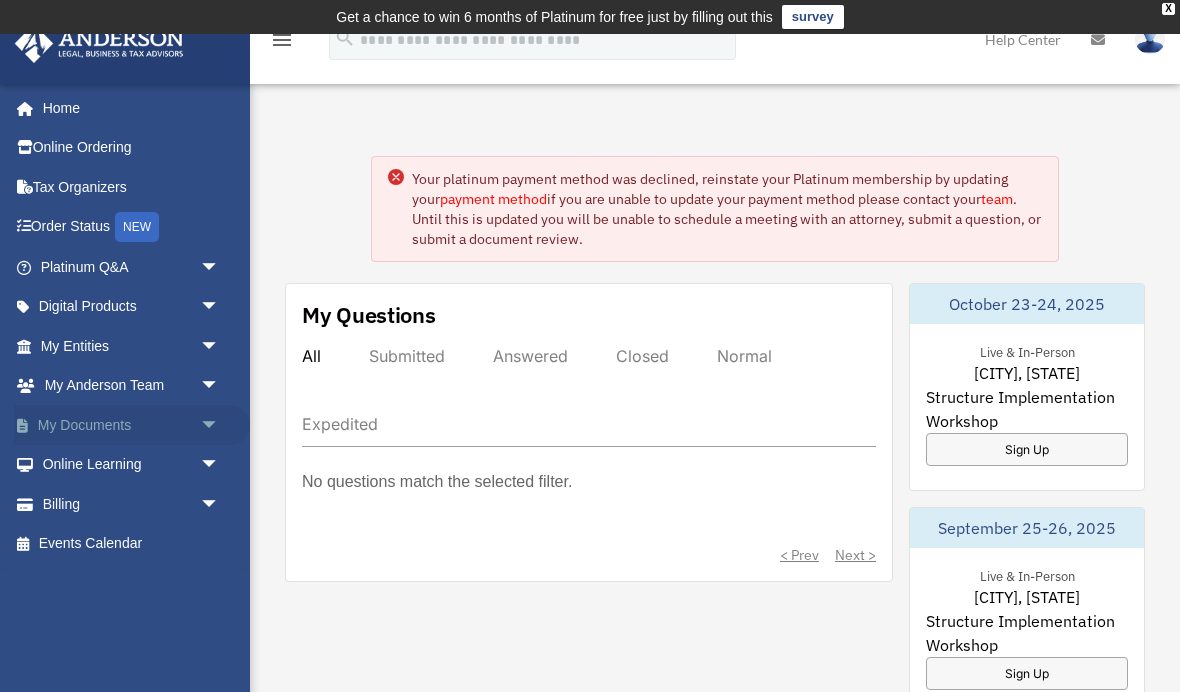 click on "arrow_drop_down" at bounding box center [220, 425] 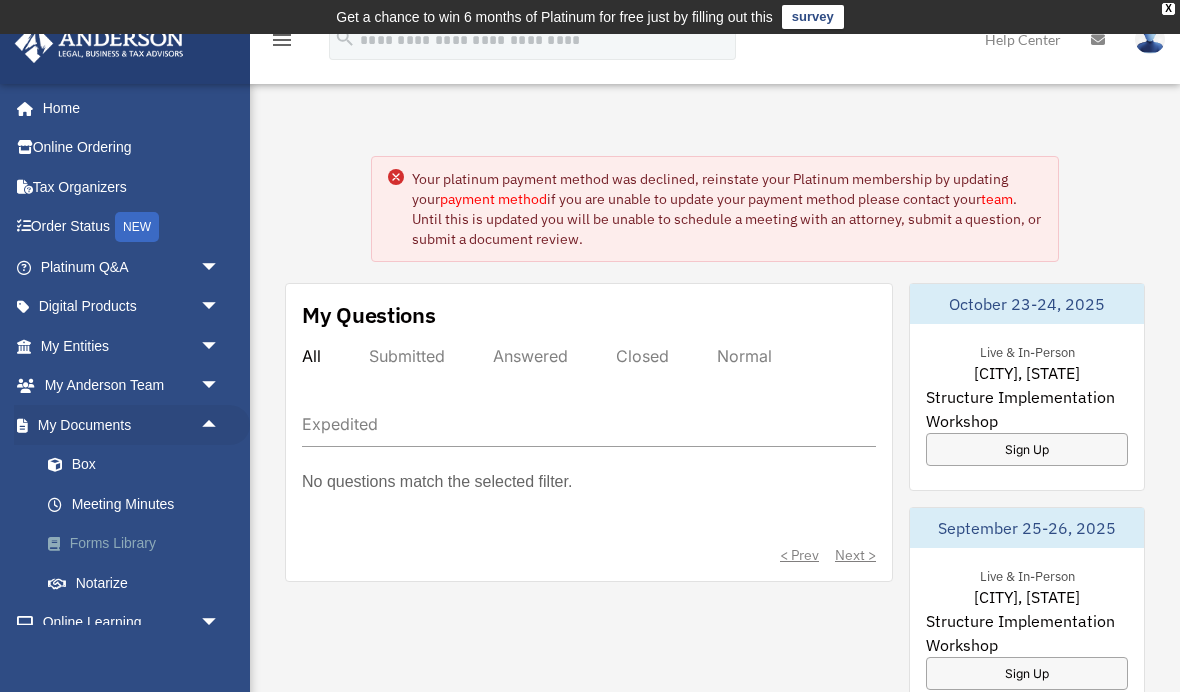 click on "Forms Library" at bounding box center (139, 544) 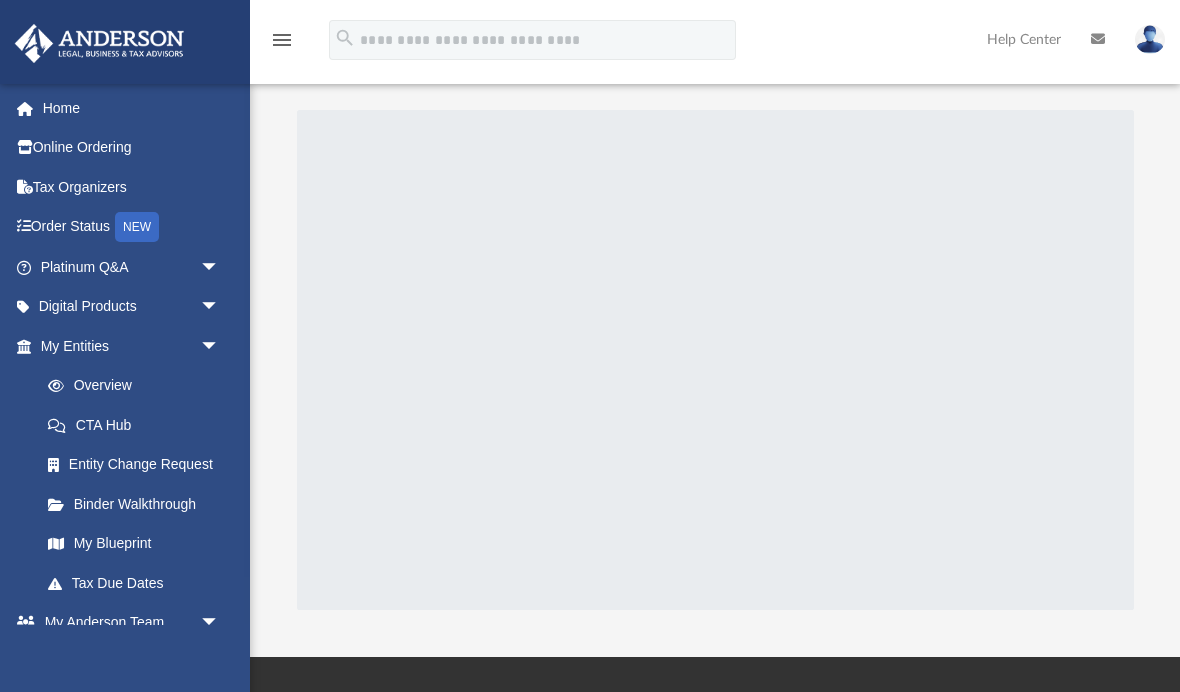 scroll, scrollTop: 0, scrollLeft: 0, axis: both 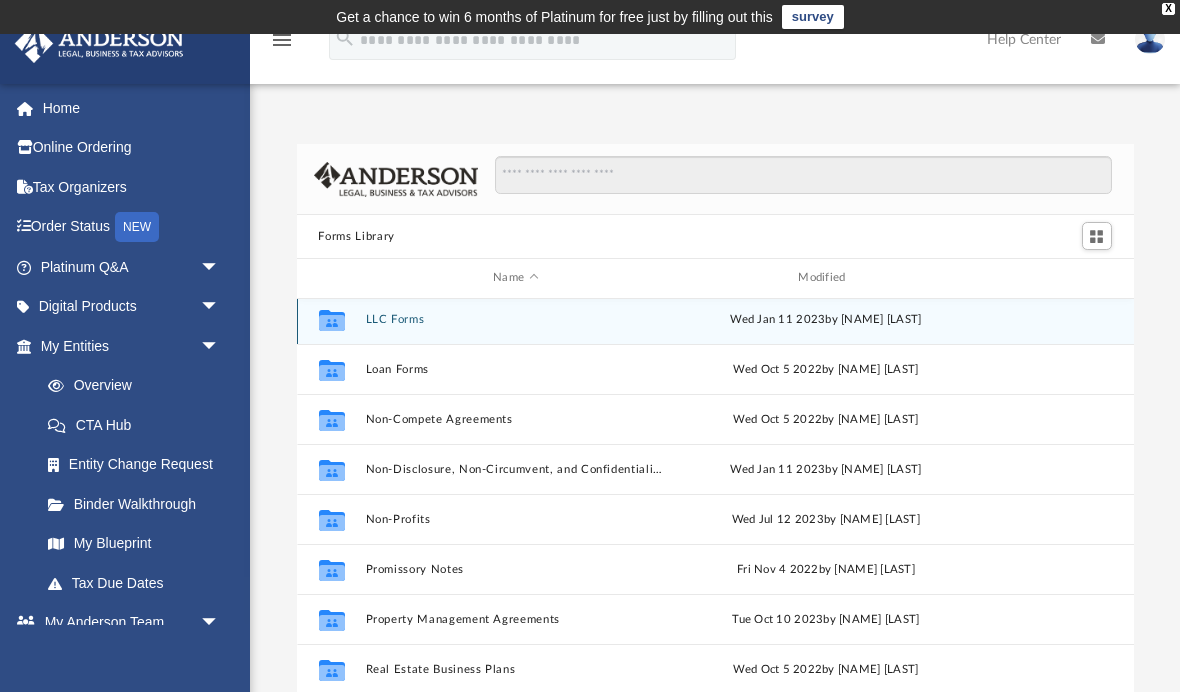 click on "LLC Forms" at bounding box center (515, 319) 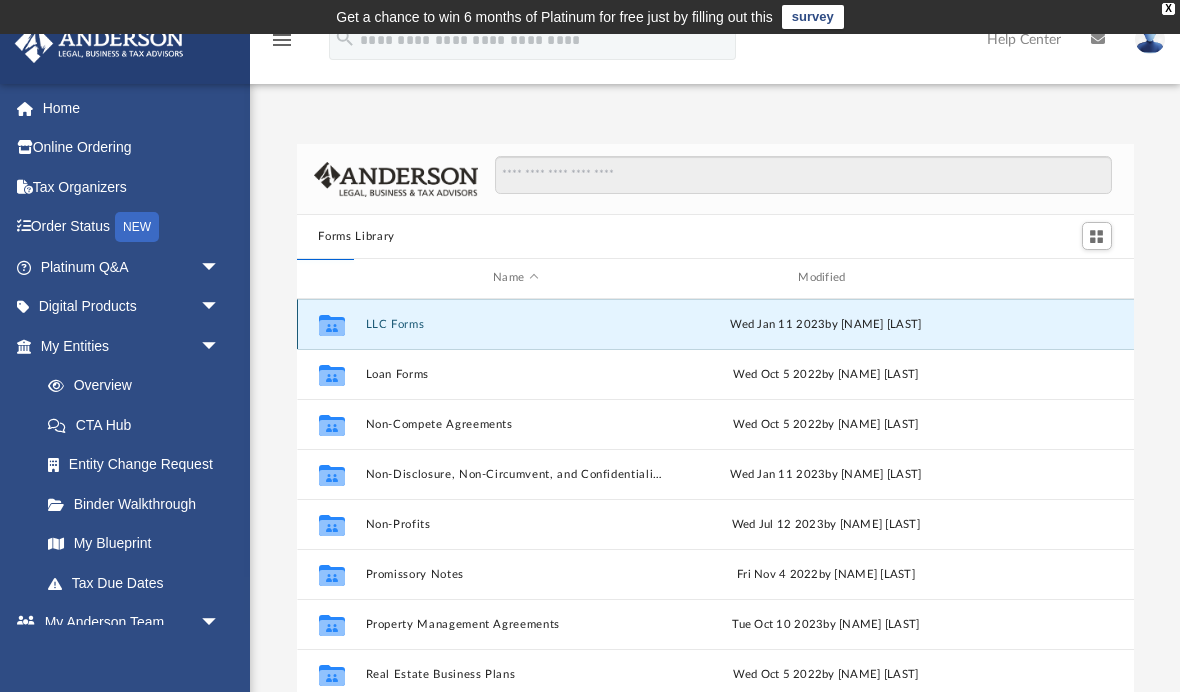 click on "Wed Jan 11 2023  by Mary Acree" at bounding box center [825, 324] 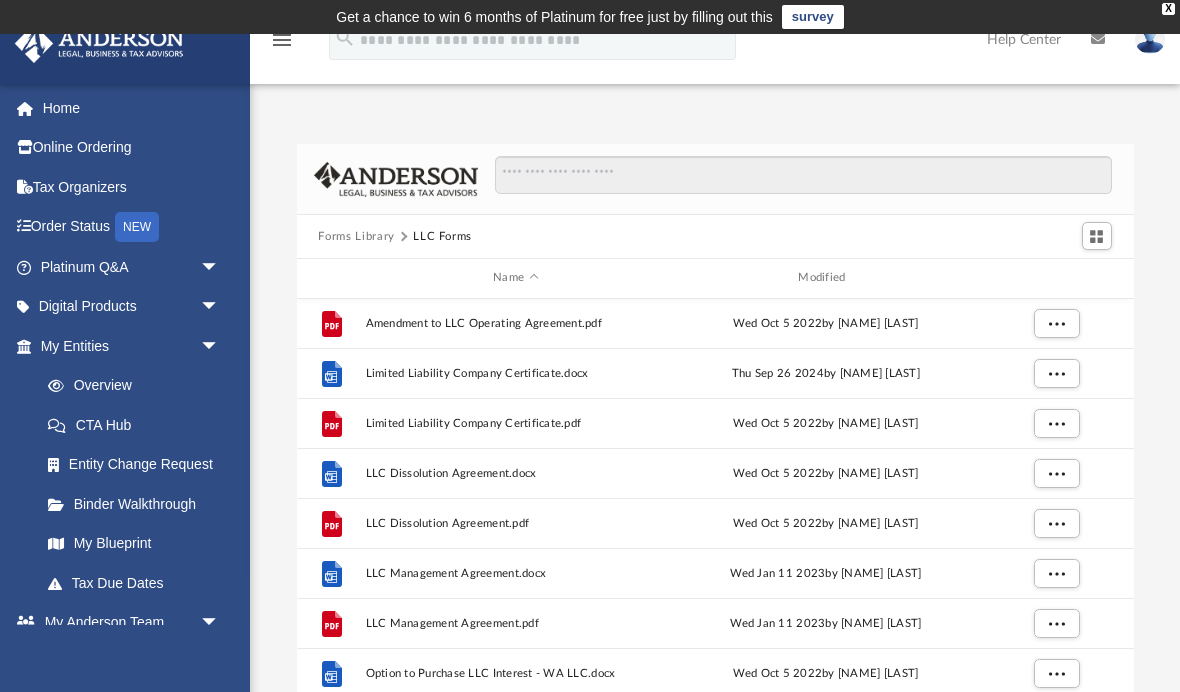scroll, scrollTop: 171, scrollLeft: 0, axis: vertical 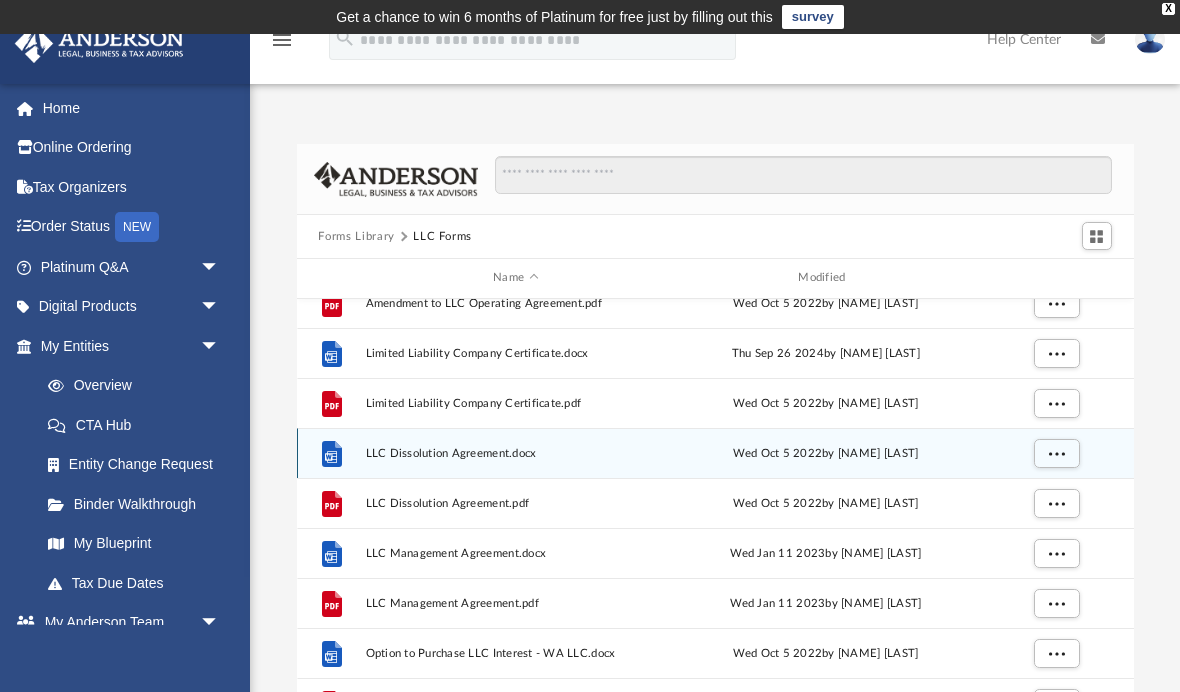click on "LLC Dissolution Agreement.docx" at bounding box center [515, 453] 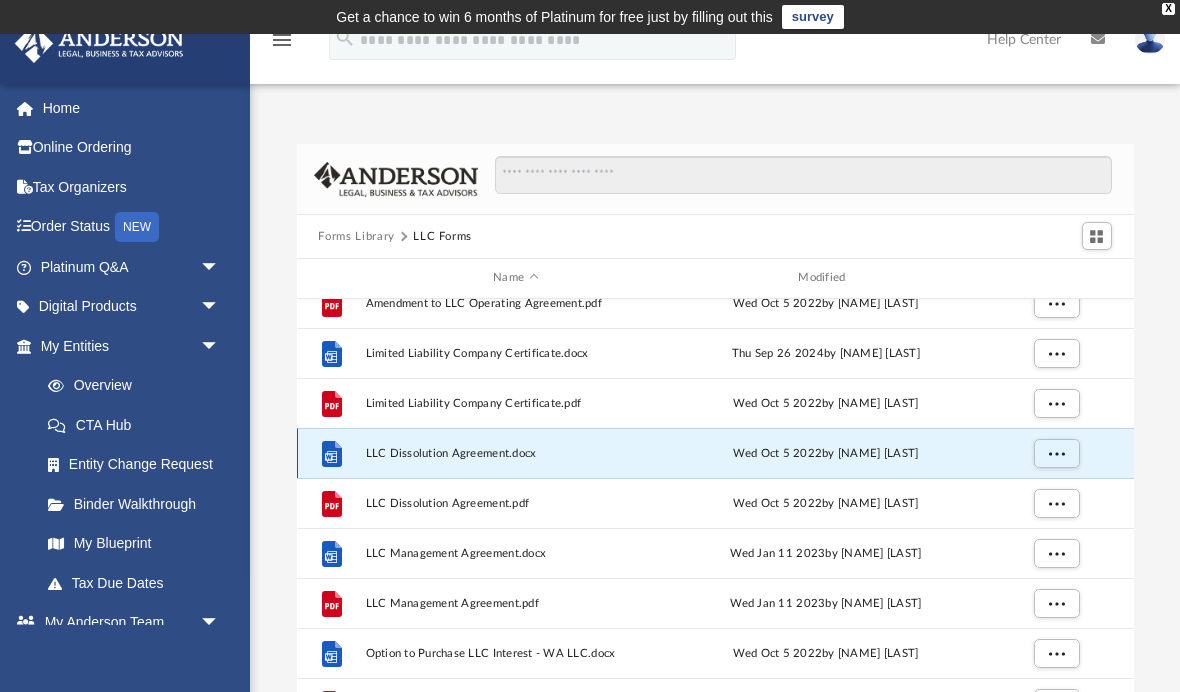 click on "Wed Oct 5 2022  by Mary Acree" at bounding box center (825, 453) 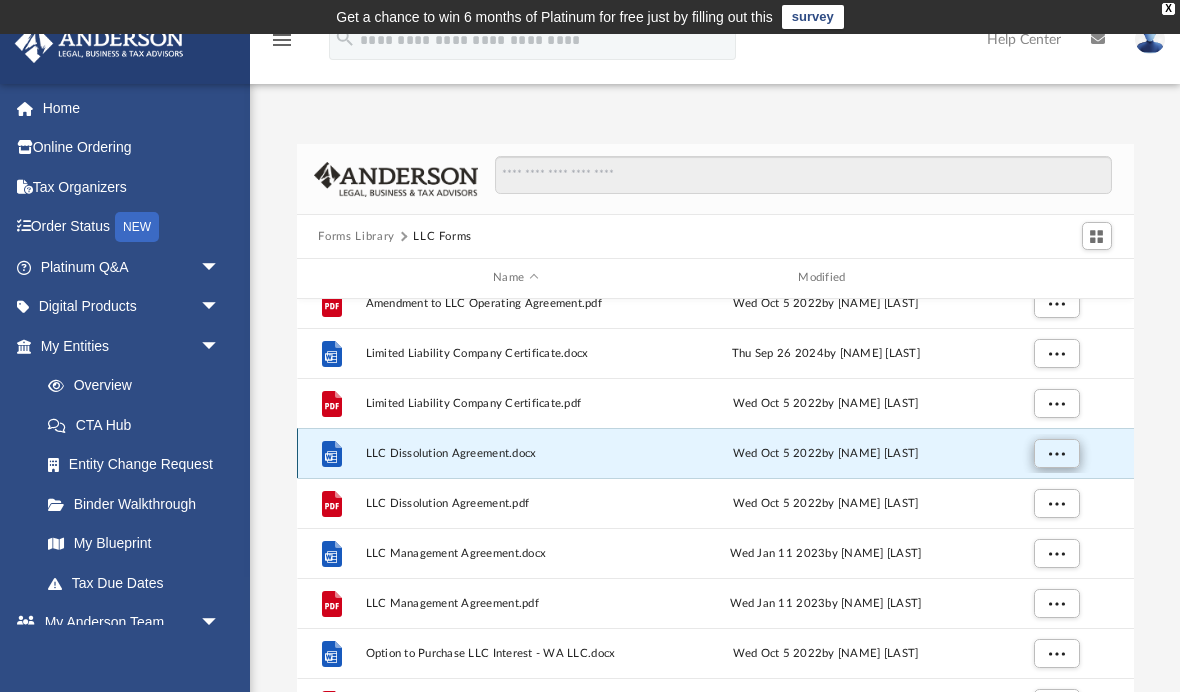 click at bounding box center [1056, 452] 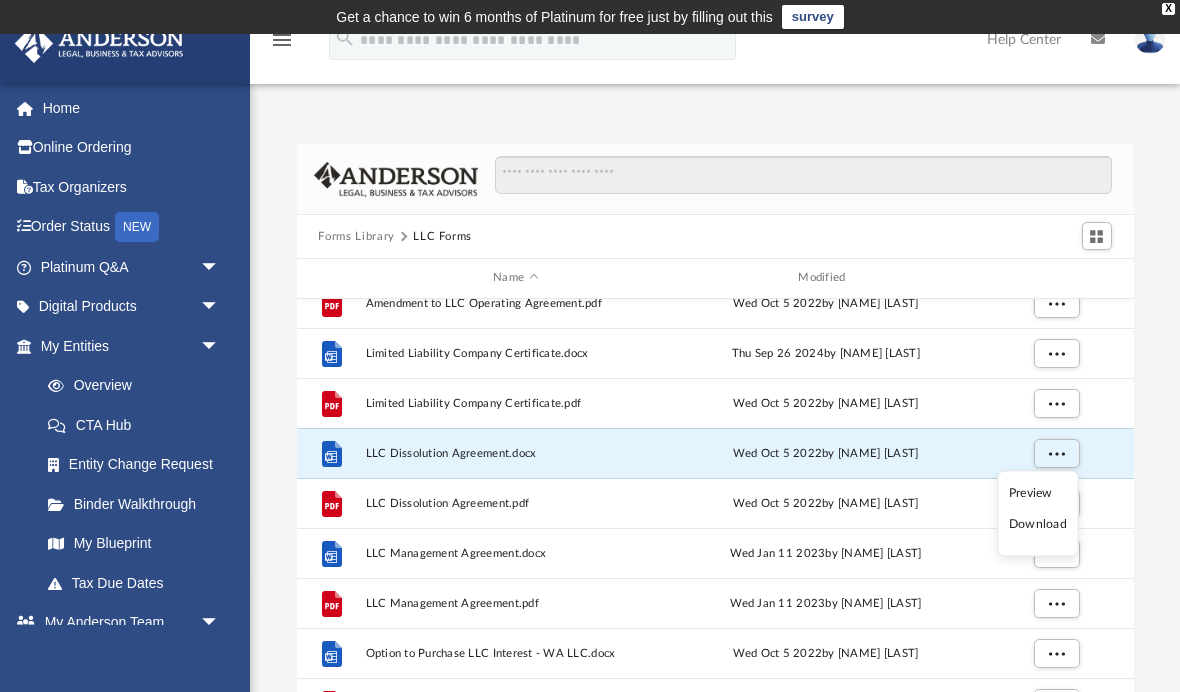 click on "Download" at bounding box center (1038, 524) 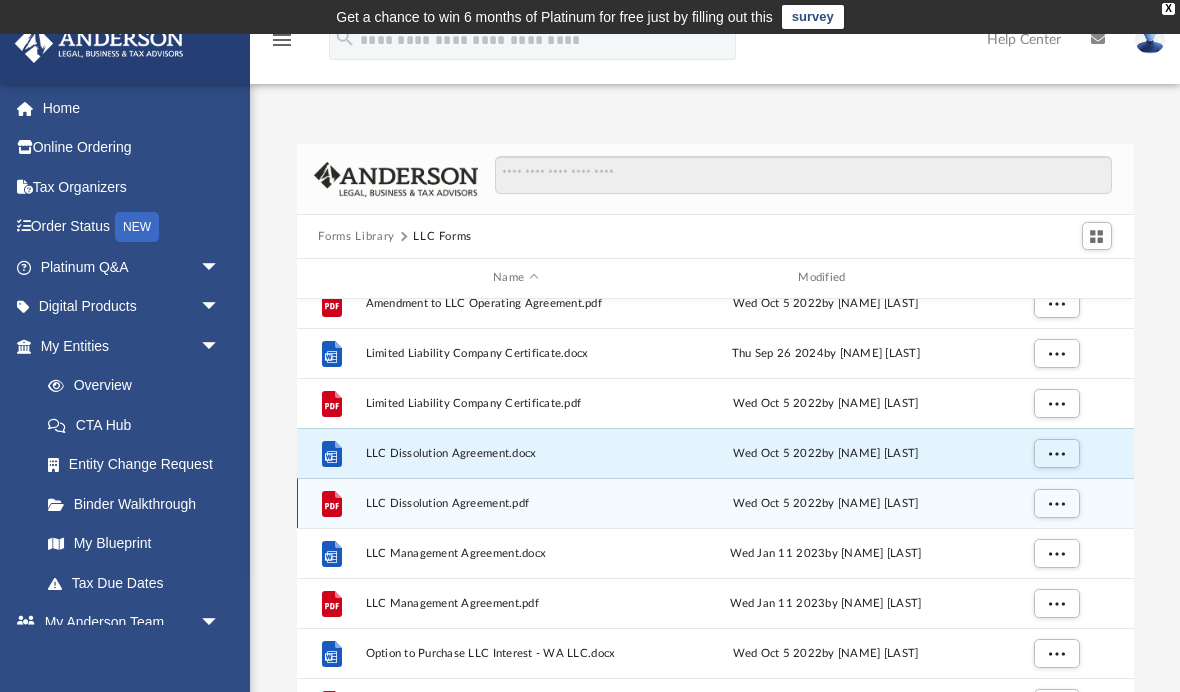 click on "Wed Oct 5 2022  by Mary Acree" at bounding box center [825, 503] 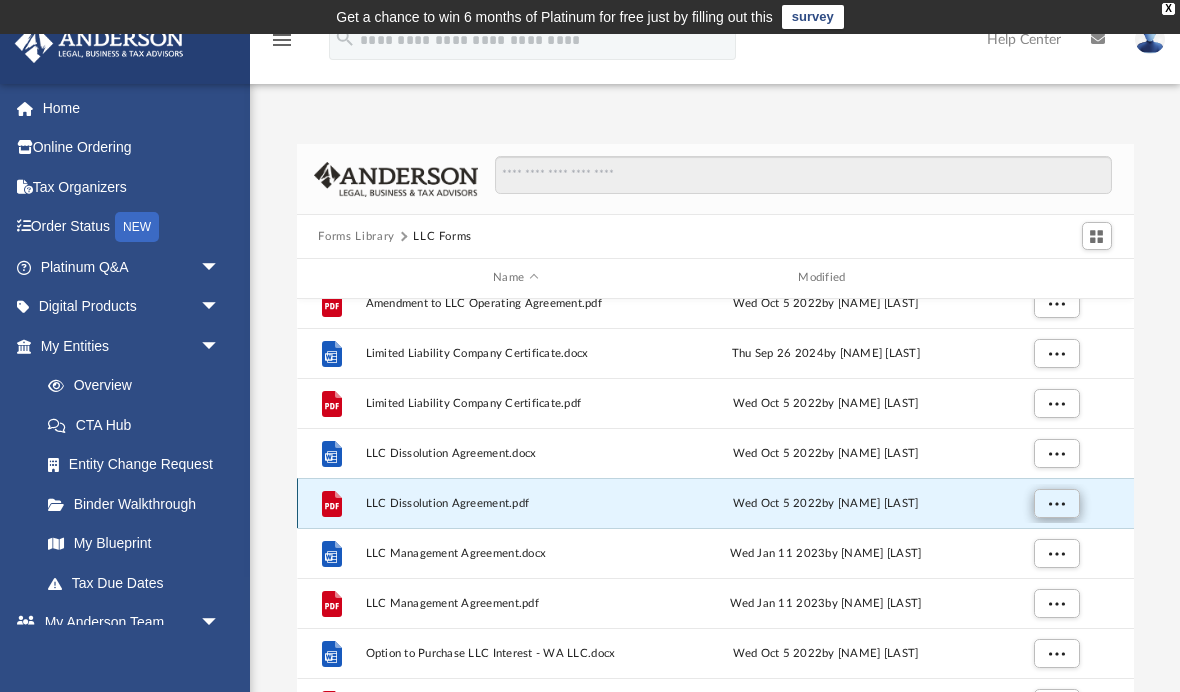 click at bounding box center (1056, 503) 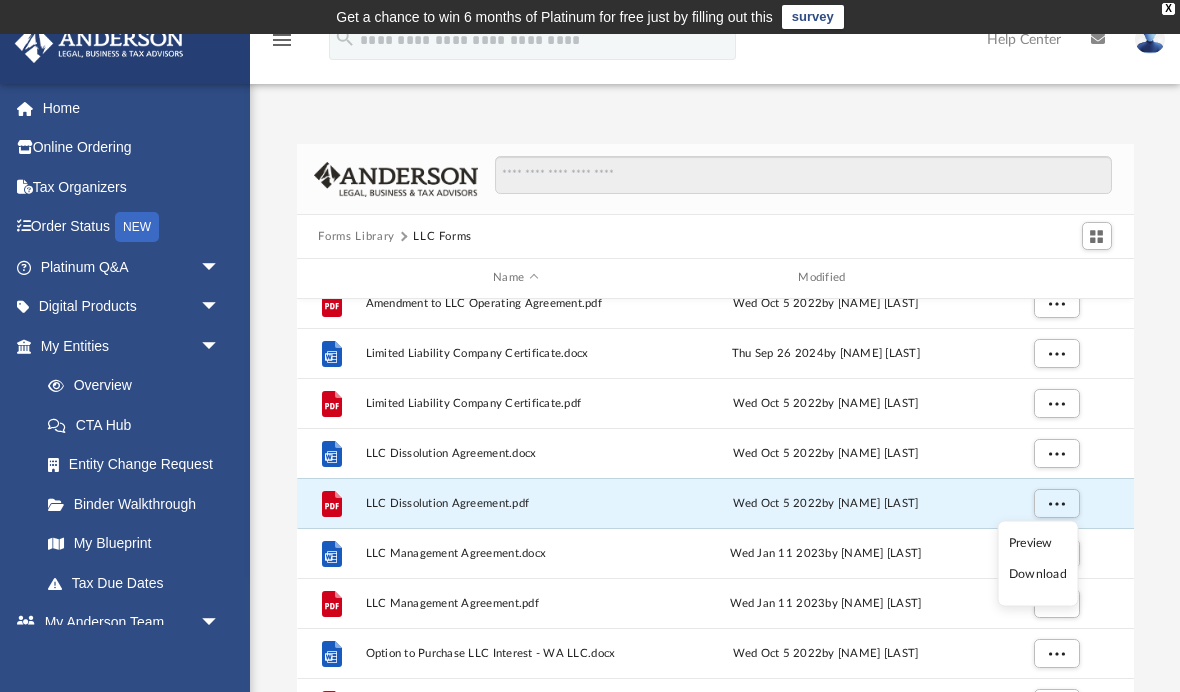 click on "Download" at bounding box center [1038, 574] 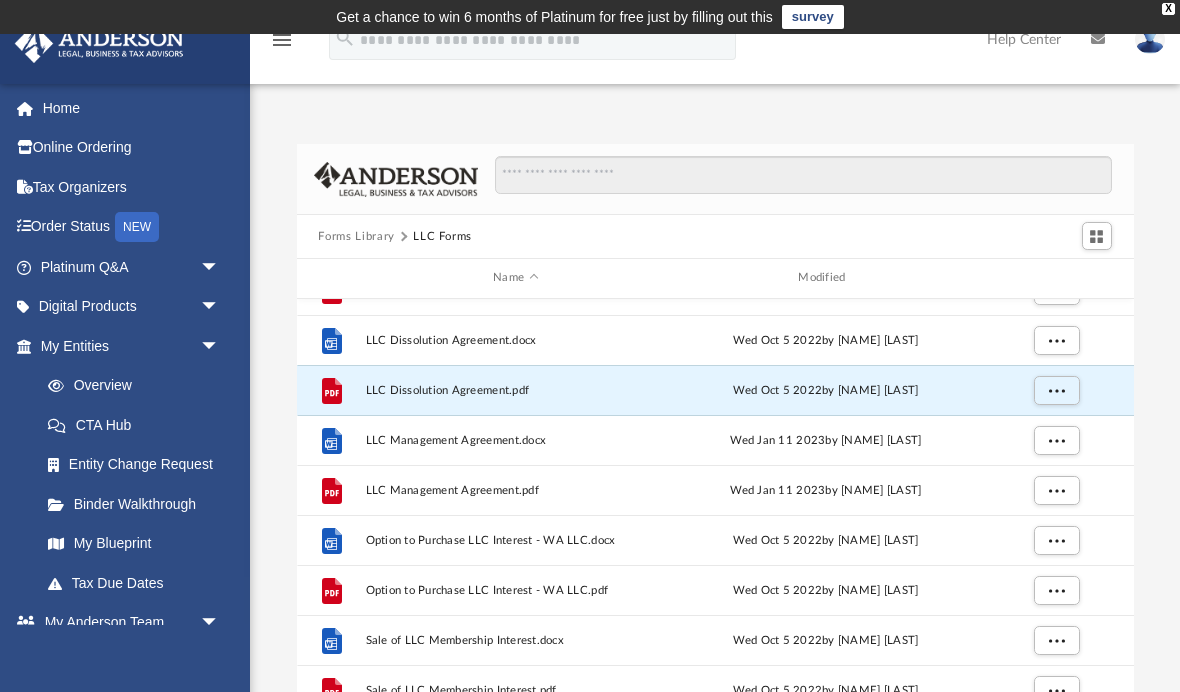 scroll, scrollTop: 278, scrollLeft: 0, axis: vertical 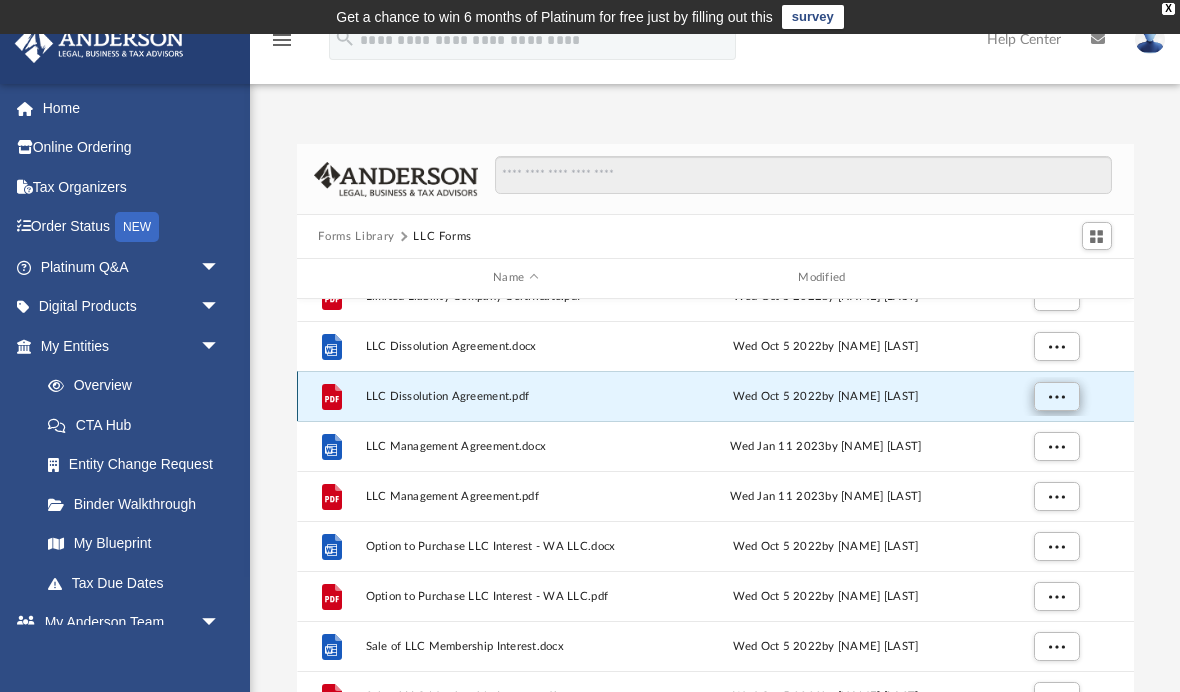 click at bounding box center (1056, 395) 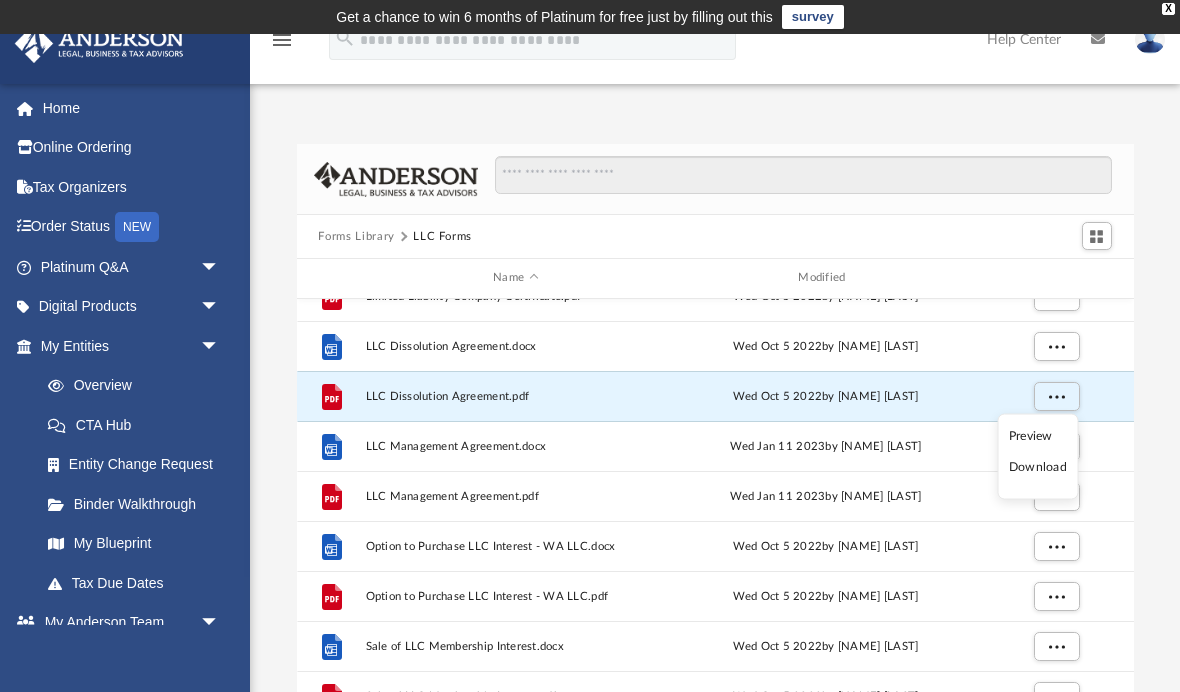 click on "Preview" at bounding box center (1038, 435) 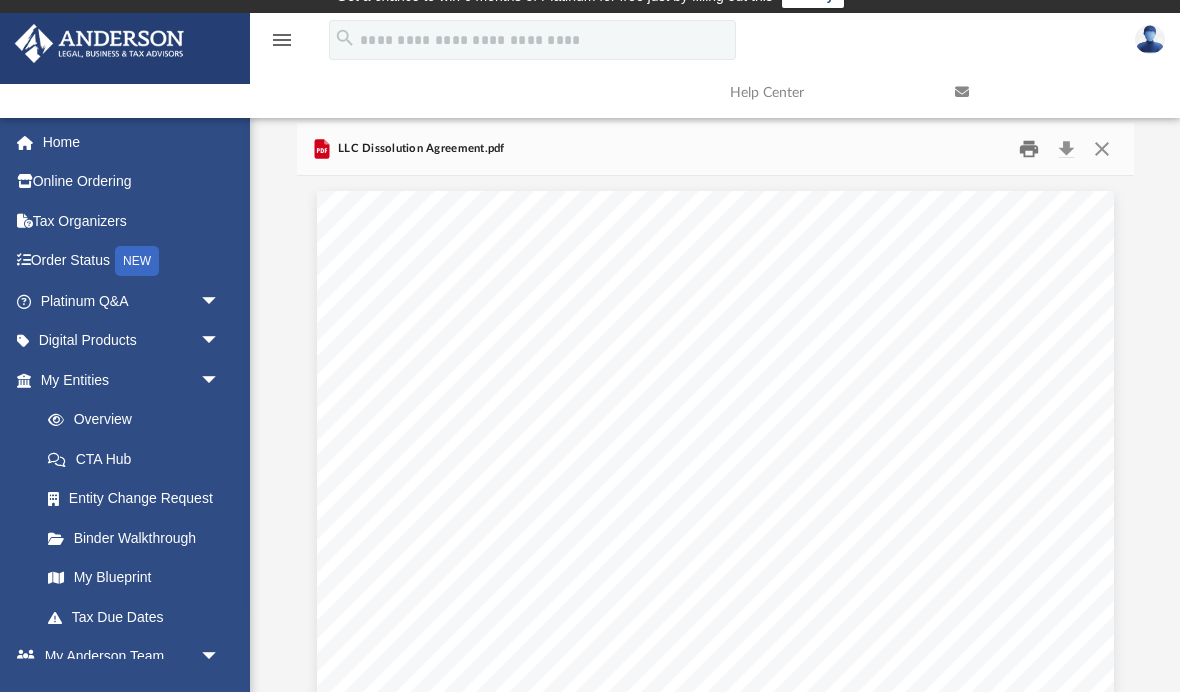 click at bounding box center (1029, 149) 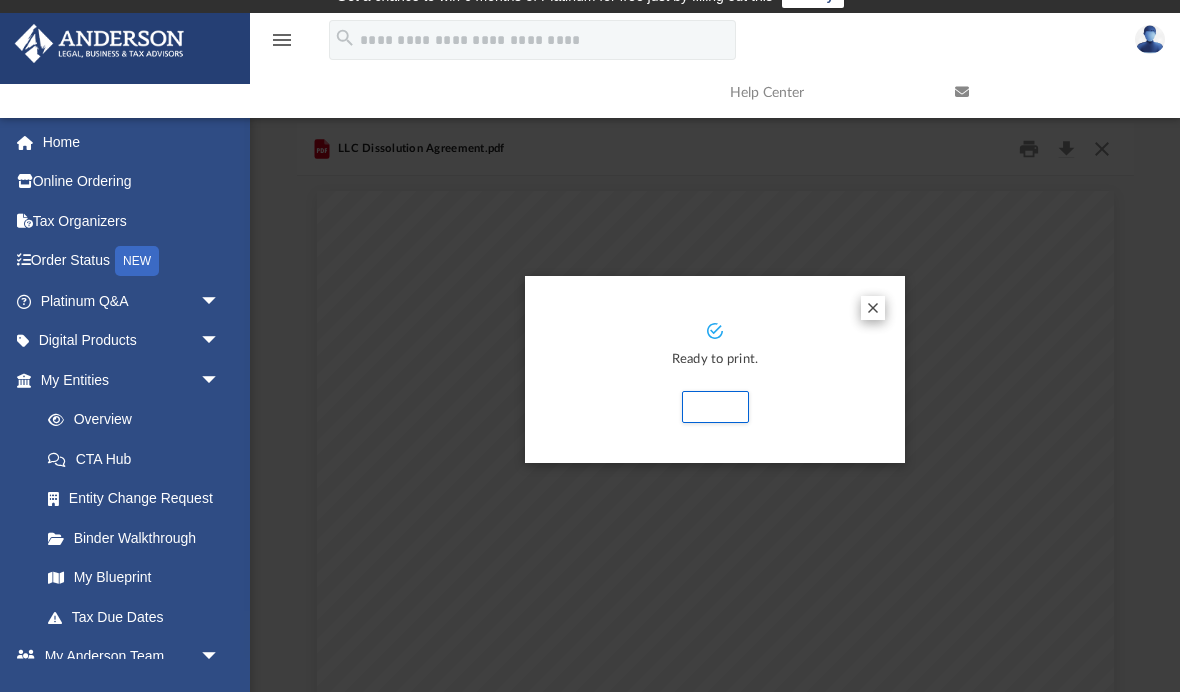 click at bounding box center [873, 308] 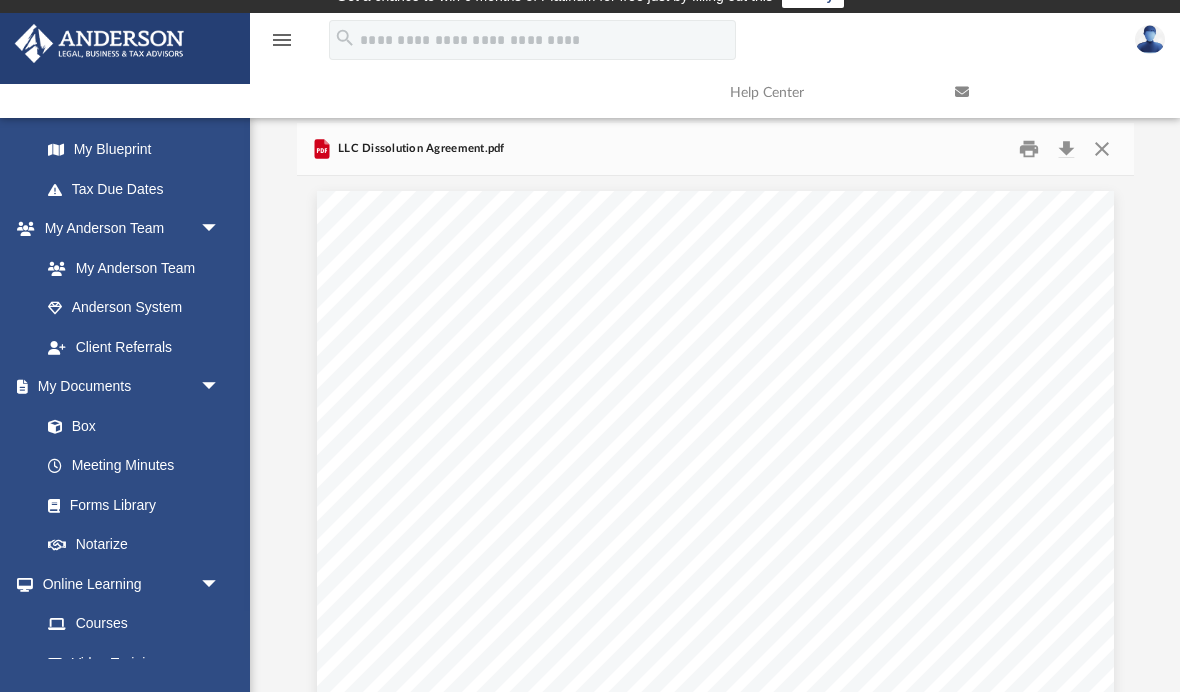 scroll, scrollTop: 433, scrollLeft: 0, axis: vertical 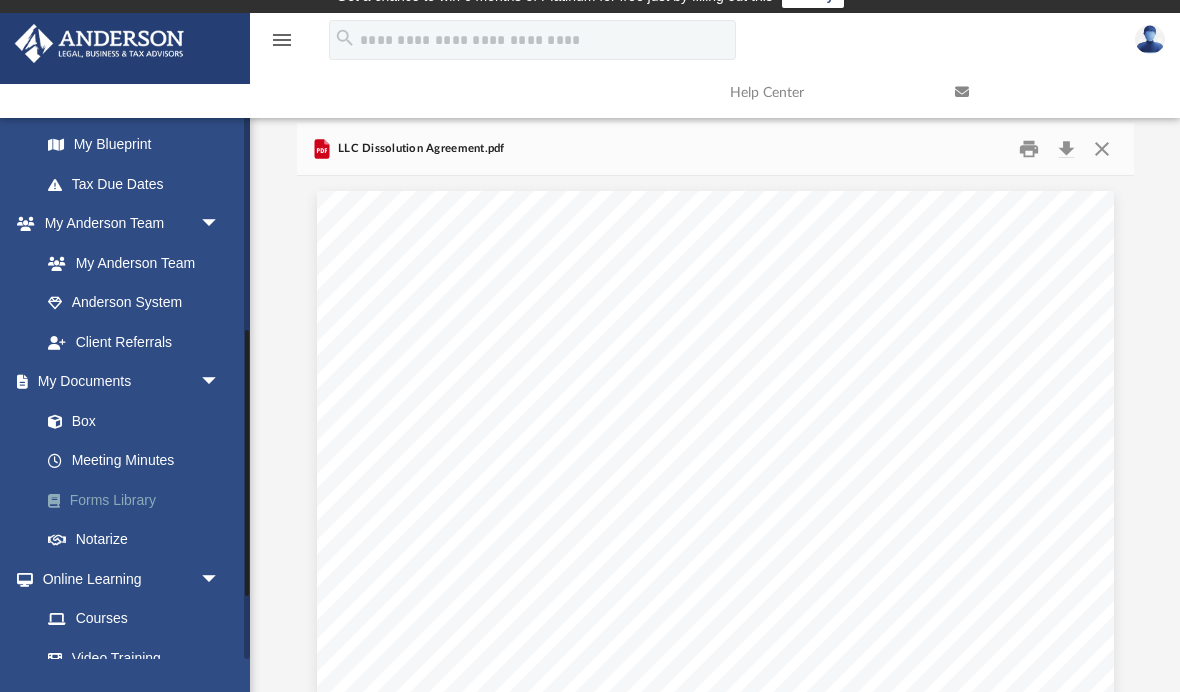 click on "Forms Library" at bounding box center [139, 500] 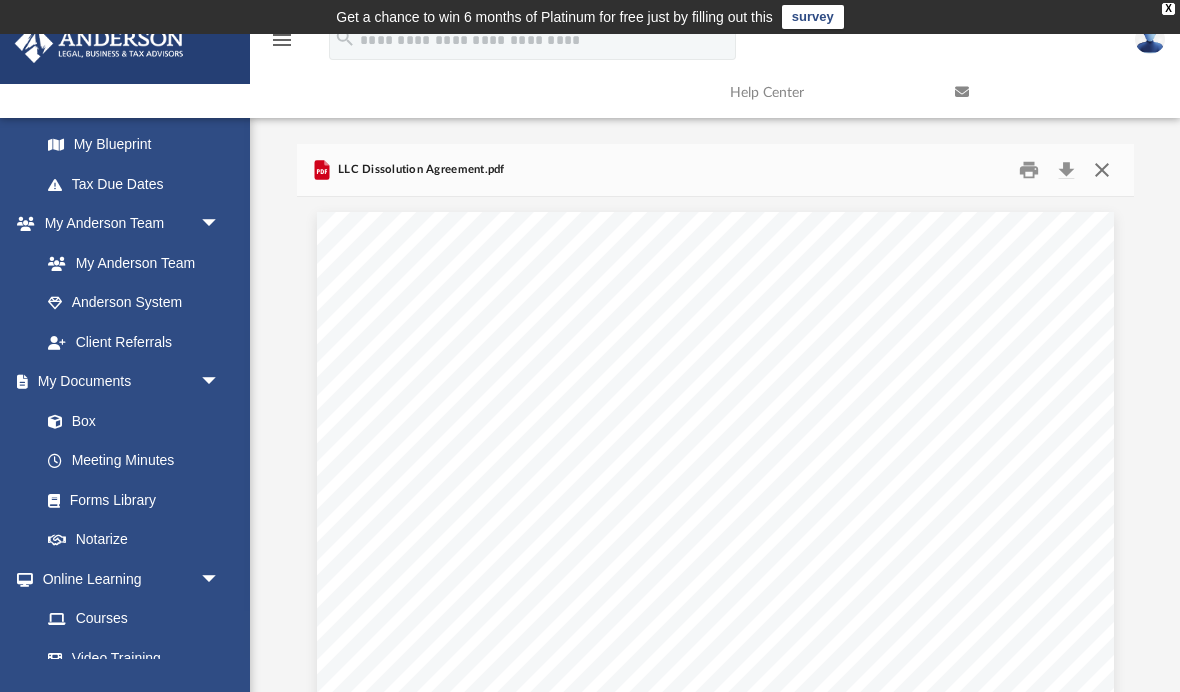 click at bounding box center (1102, 170) 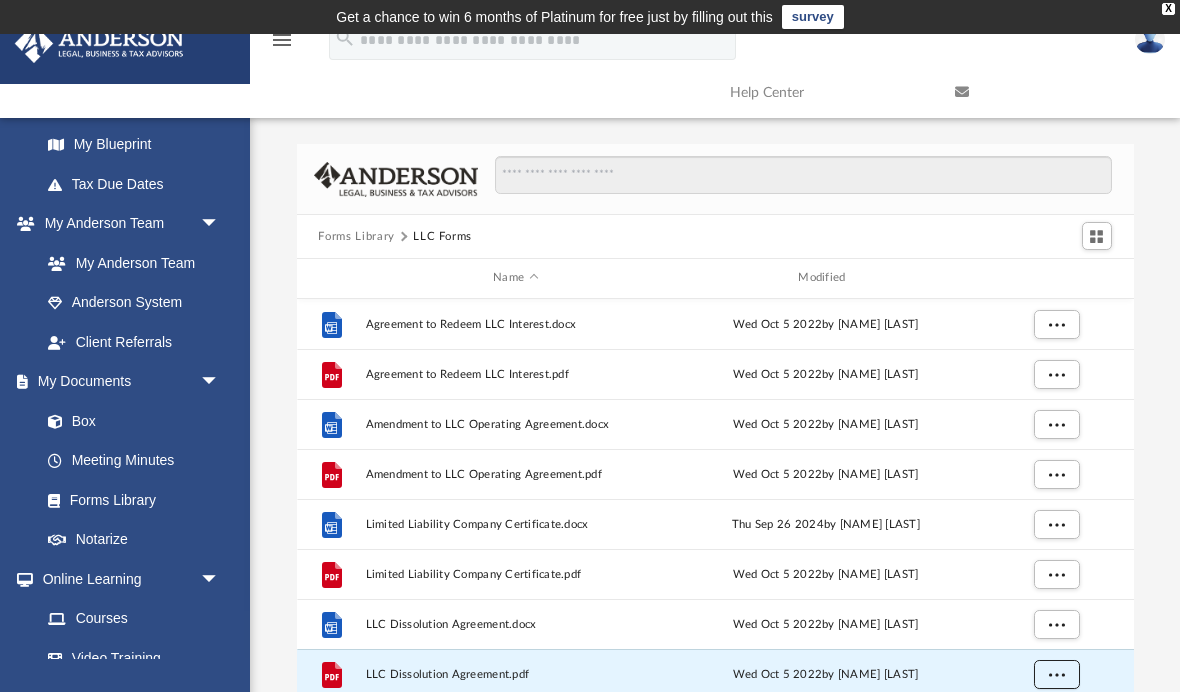 scroll, scrollTop: 0, scrollLeft: 0, axis: both 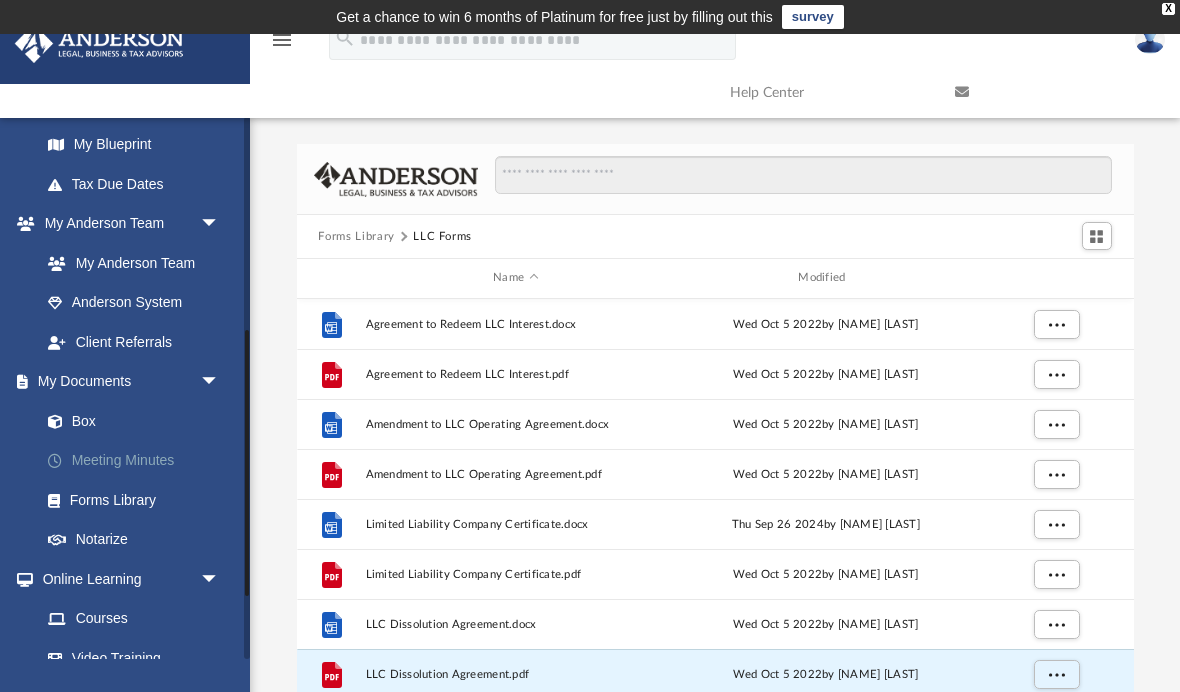 click on "Meeting Minutes" at bounding box center (139, 461) 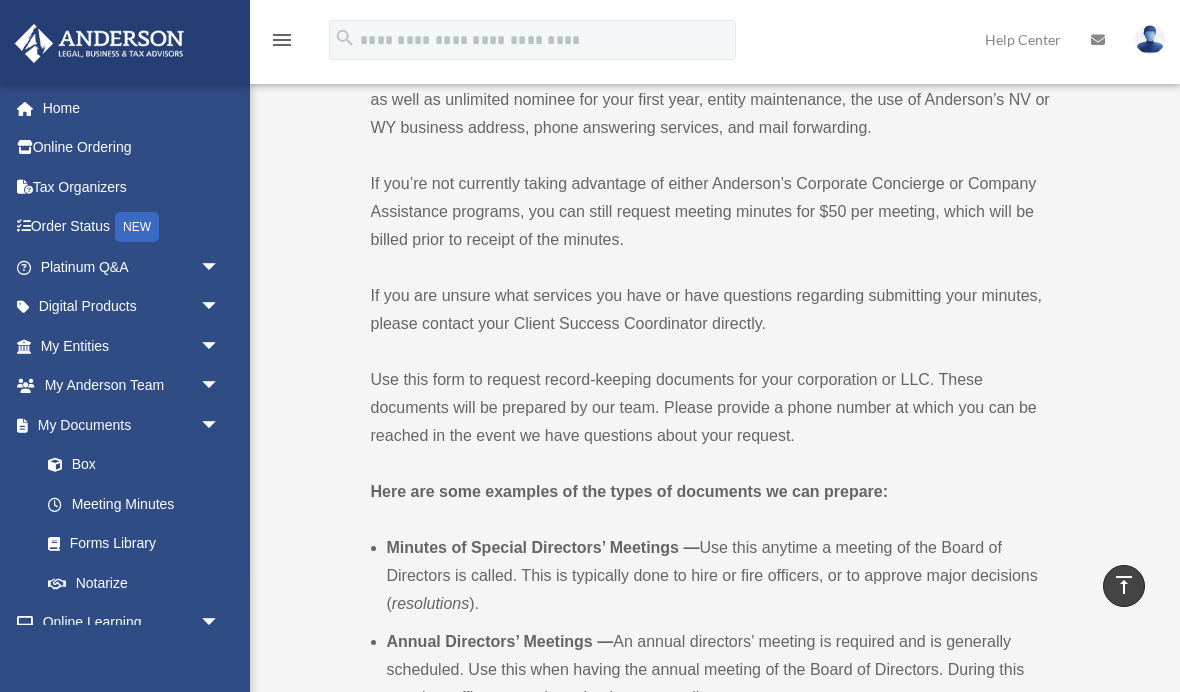 scroll, scrollTop: 0, scrollLeft: 0, axis: both 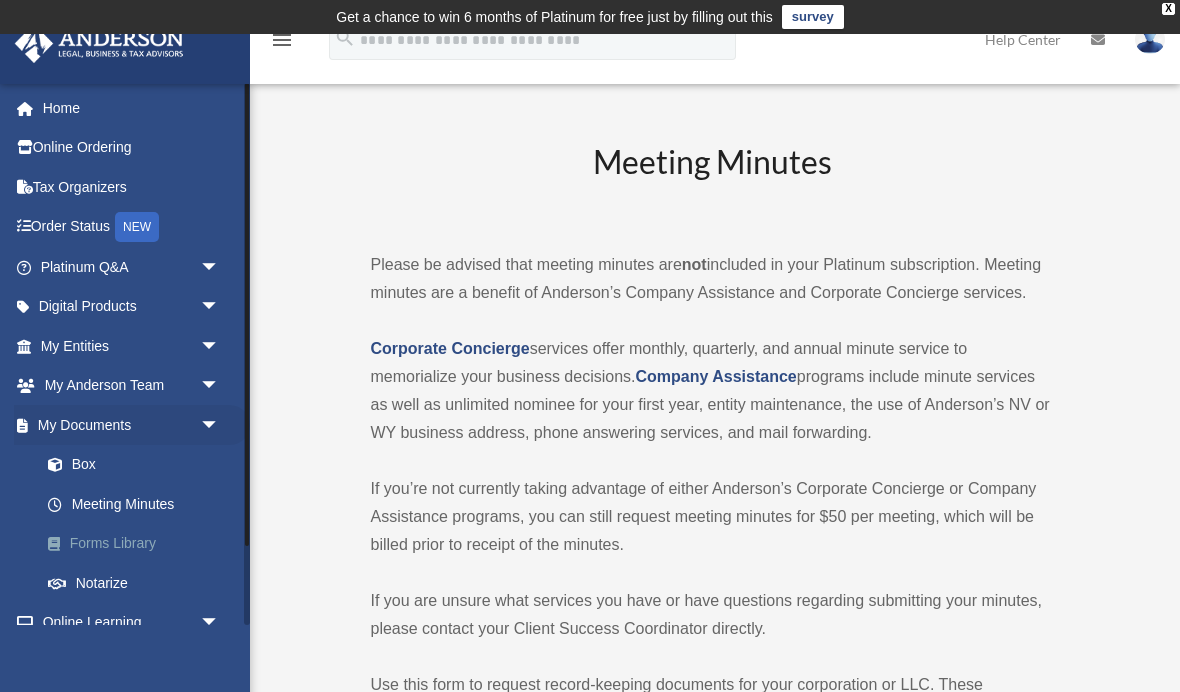 click on "Forms Library" at bounding box center [139, 544] 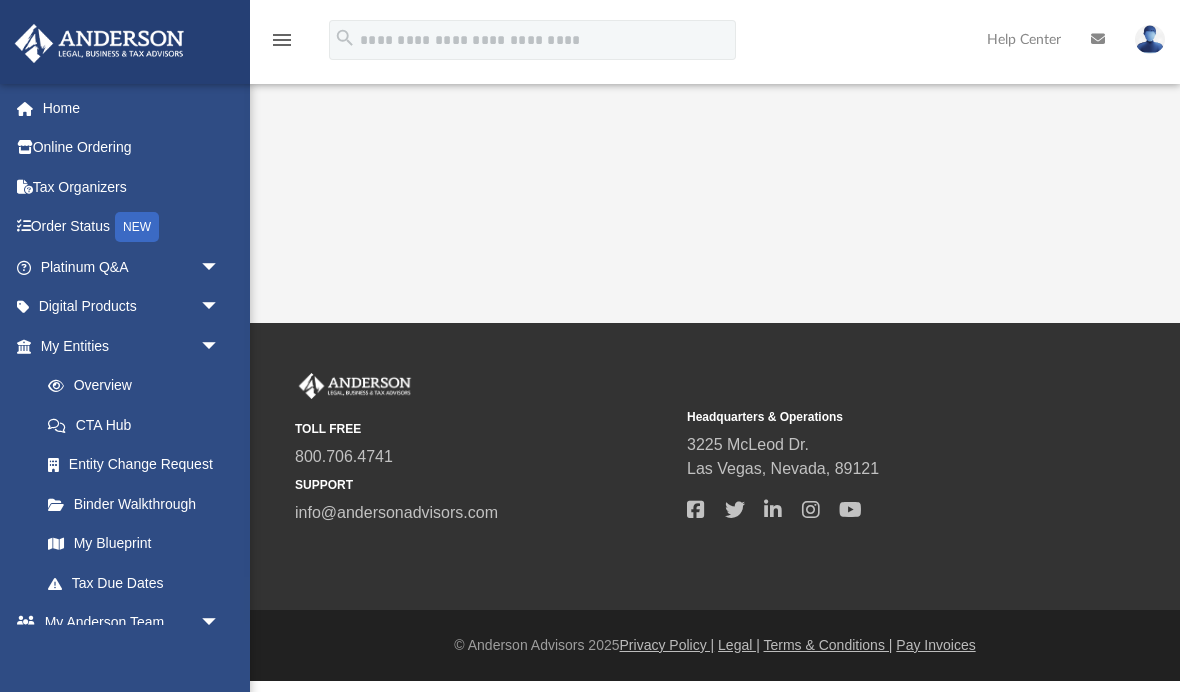 scroll, scrollTop: 0, scrollLeft: 0, axis: both 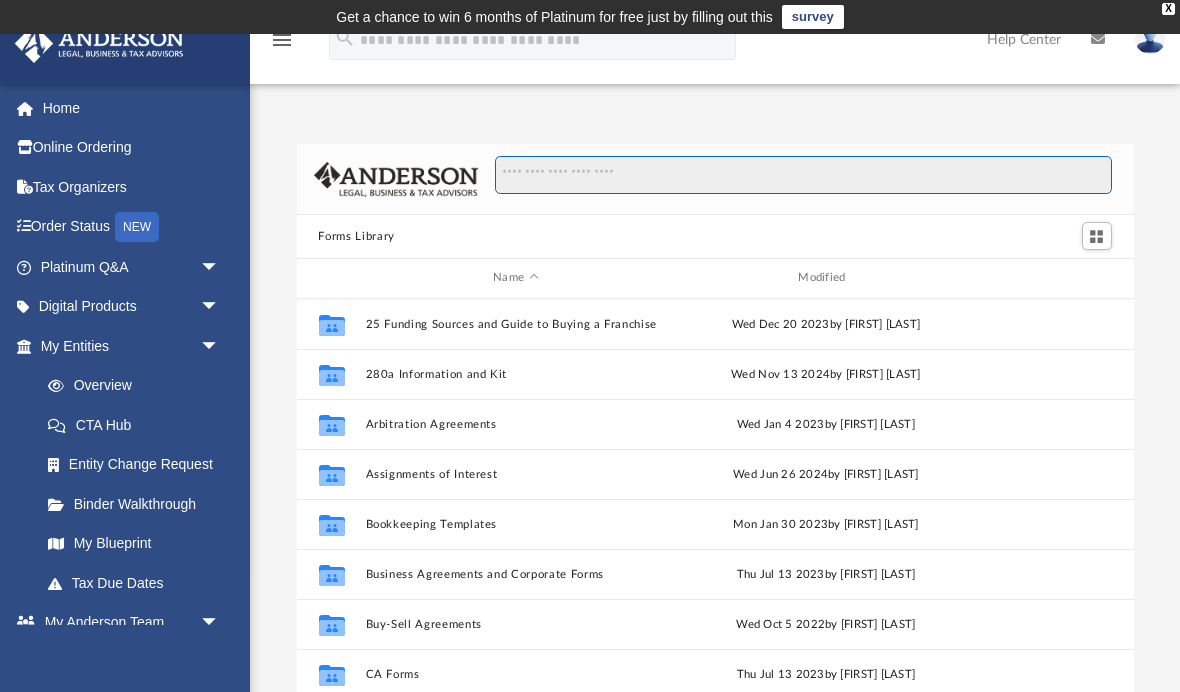 click at bounding box center (803, 175) 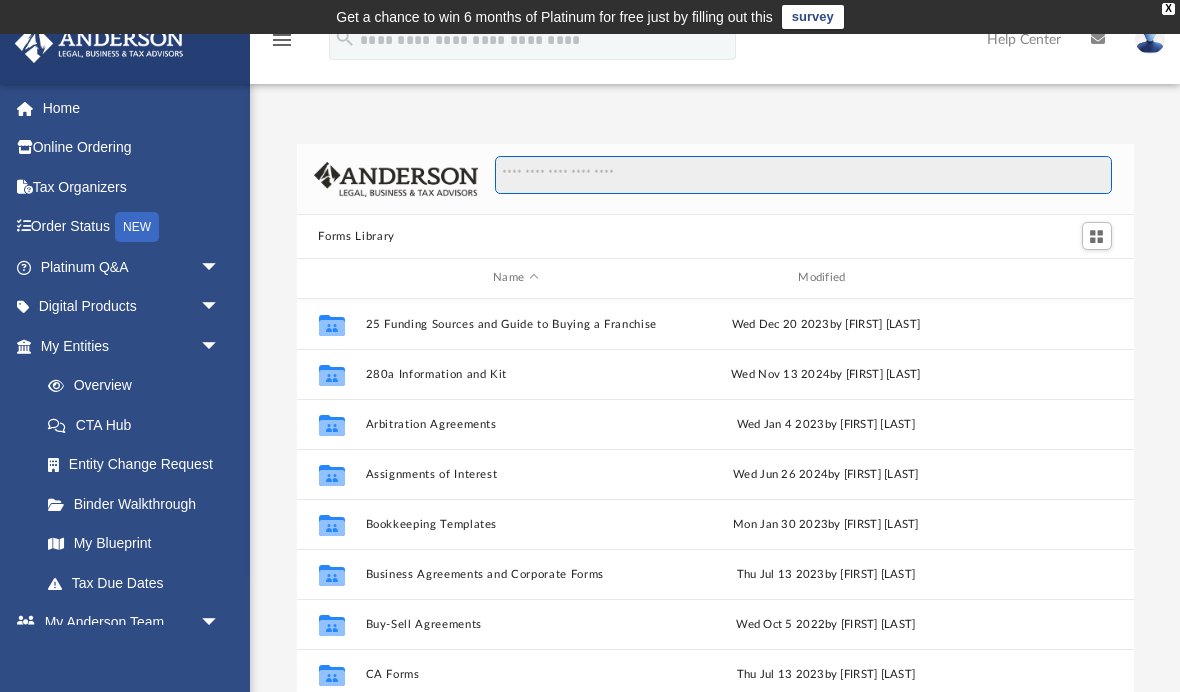 type on "*" 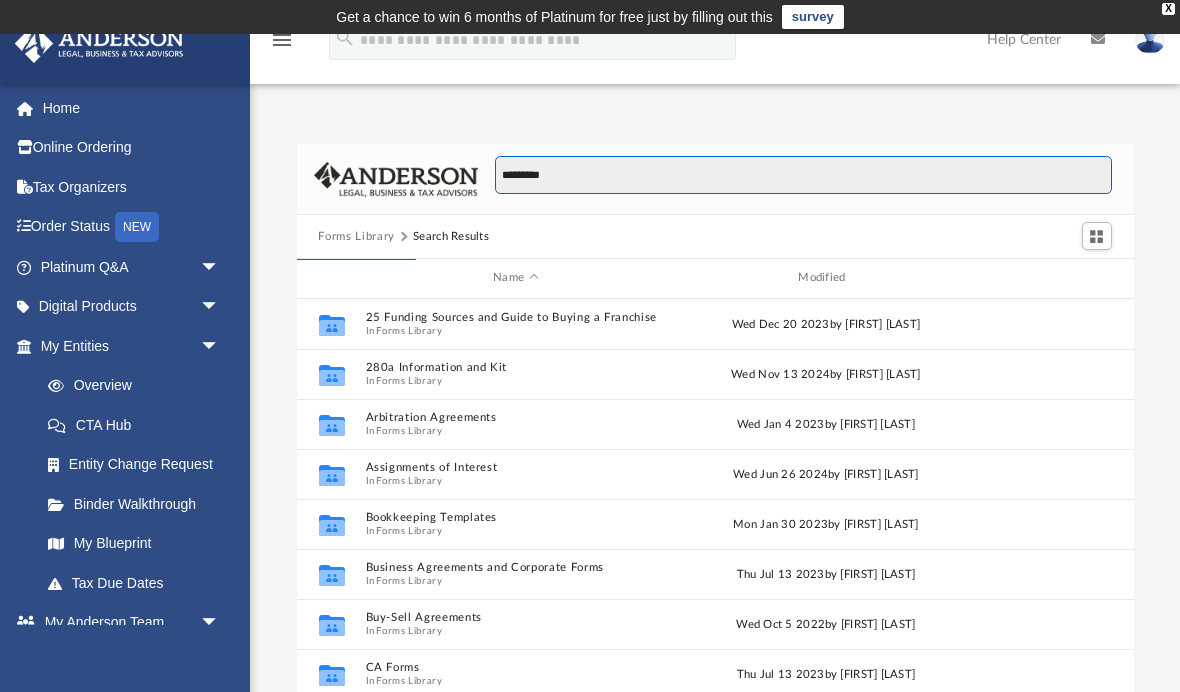 scroll, scrollTop: 393, scrollLeft: 837, axis: both 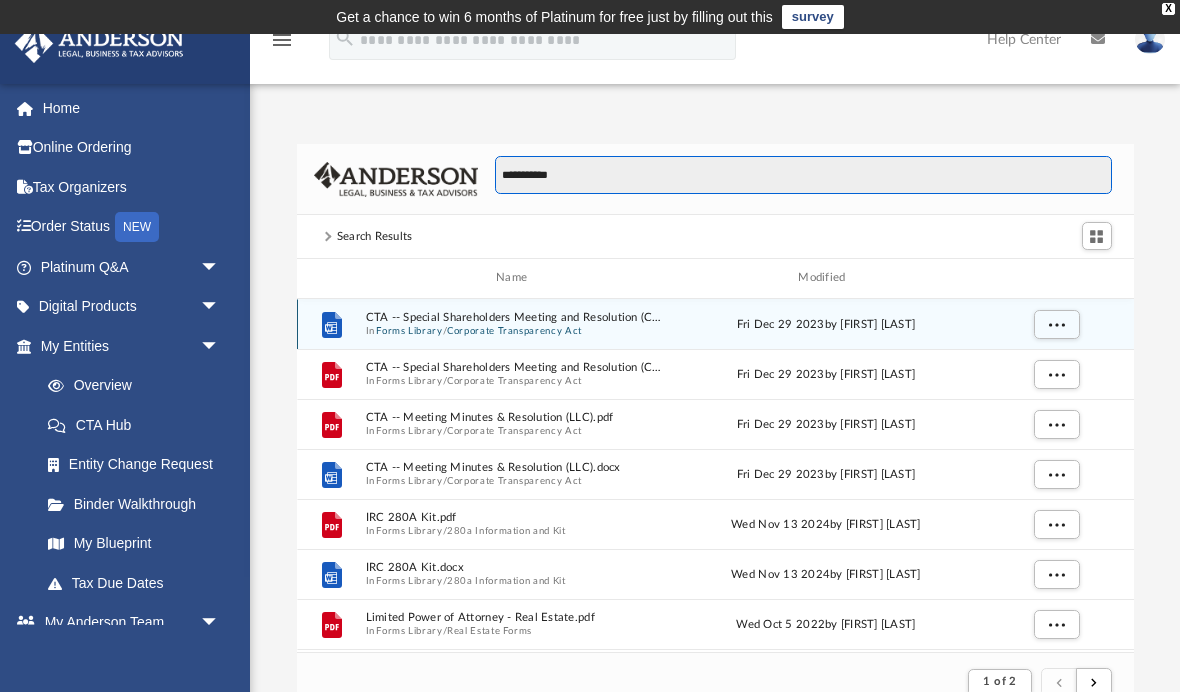 type on "**********" 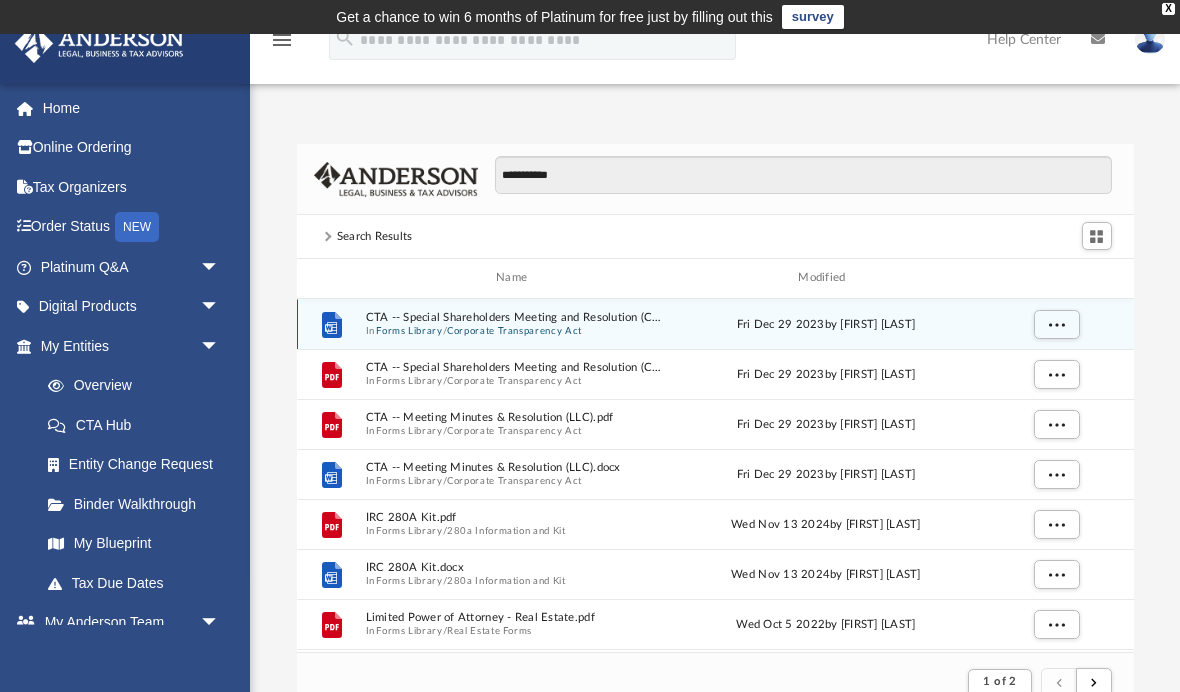 click on "CTA -- Special Shareholders Meeting and Resolution (Corp).docx" at bounding box center (515, 317) 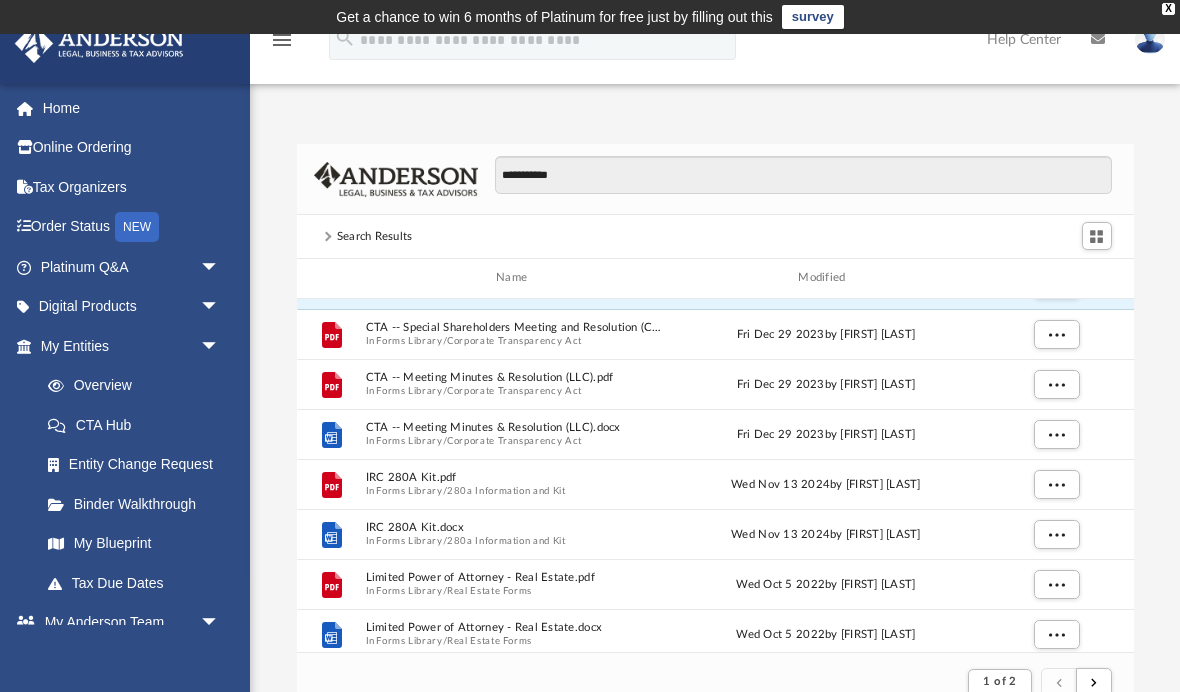 scroll, scrollTop: 23, scrollLeft: 0, axis: vertical 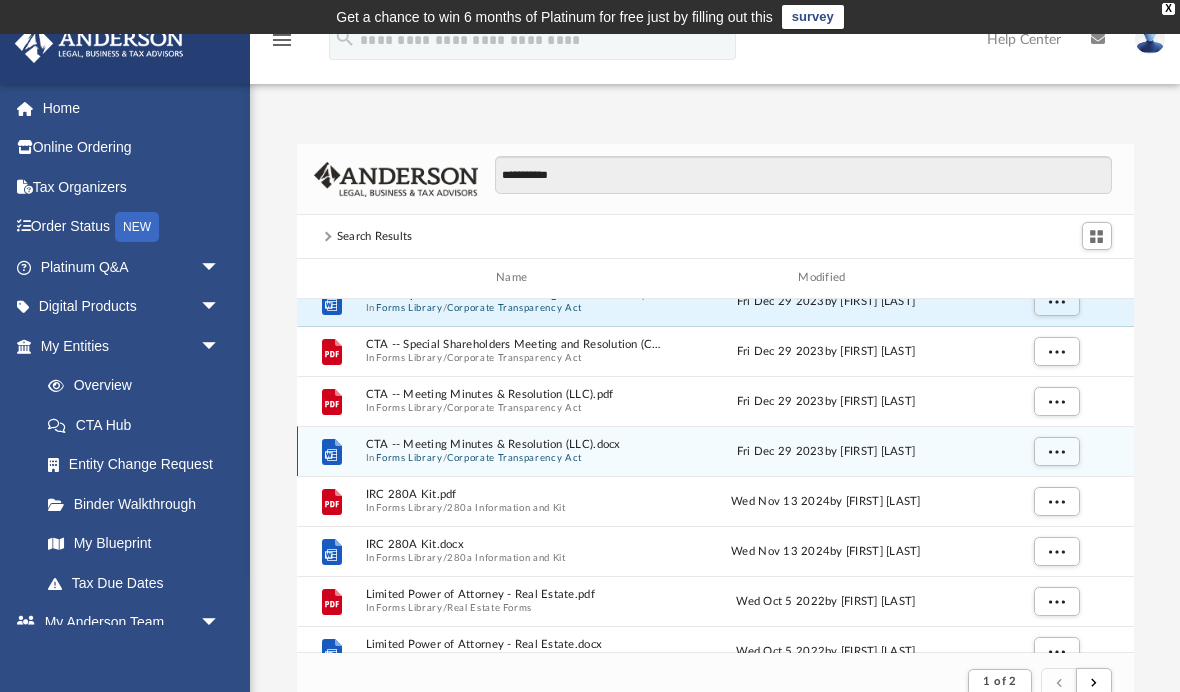 click on "Corporate Transparency Act" at bounding box center (514, 457) 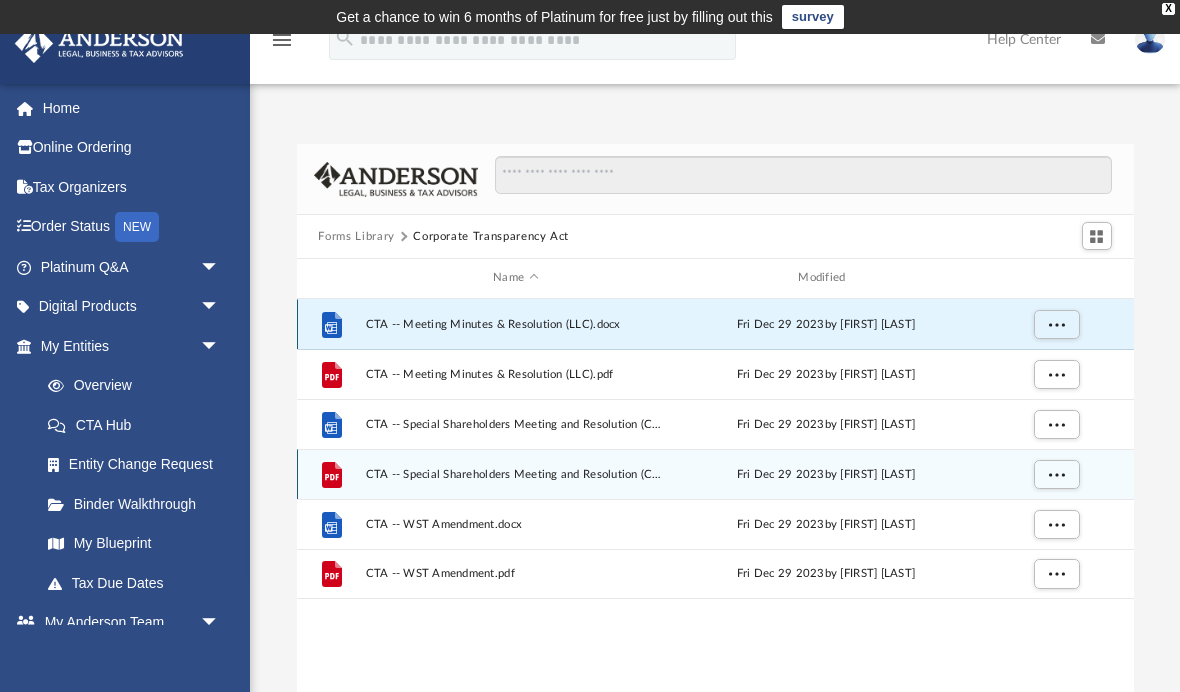 scroll, scrollTop: 1, scrollLeft: 1, axis: both 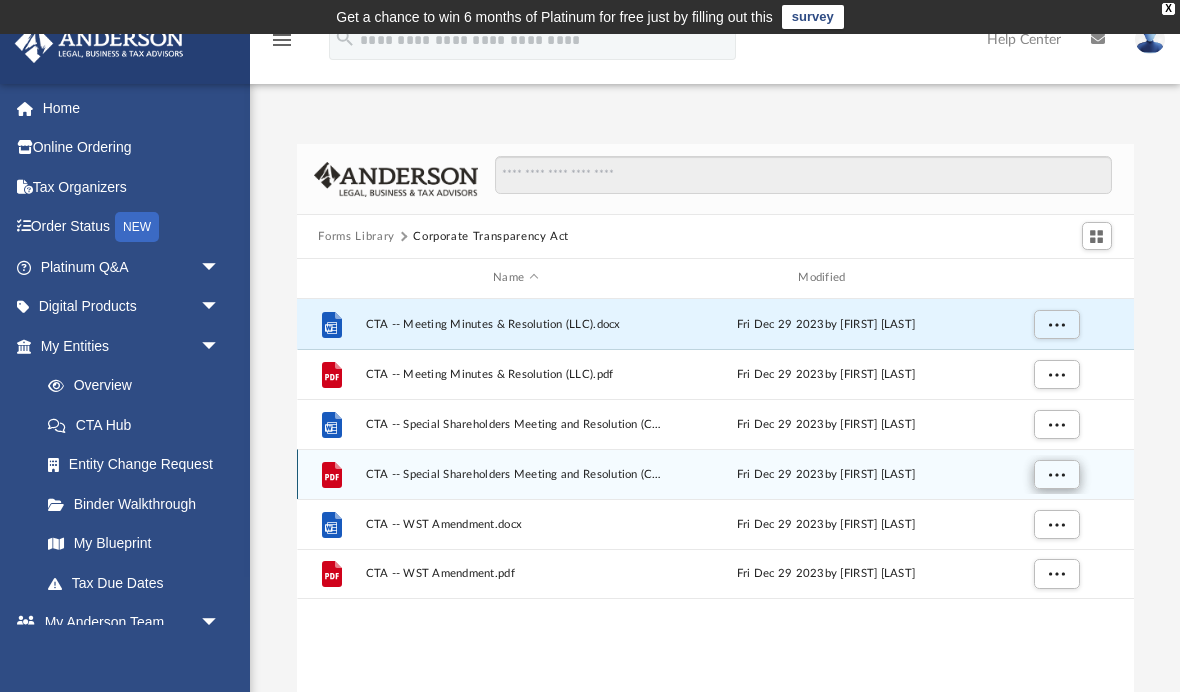 click at bounding box center [1056, 473] 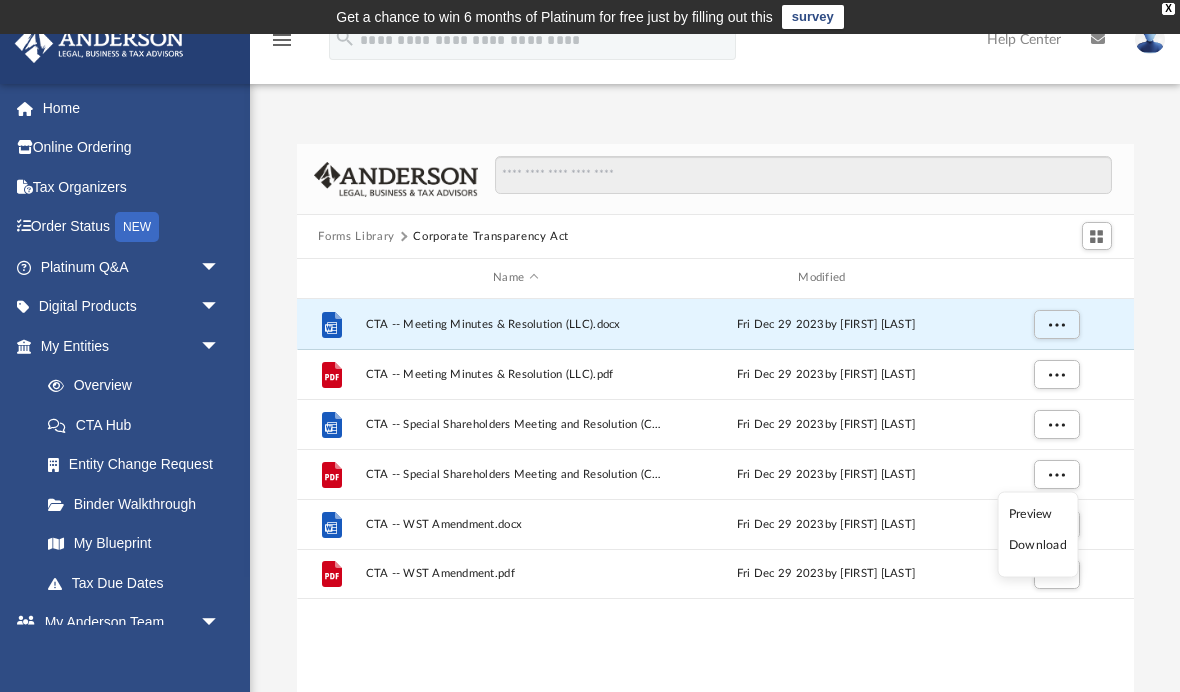 click on "Download" at bounding box center [1038, 545] 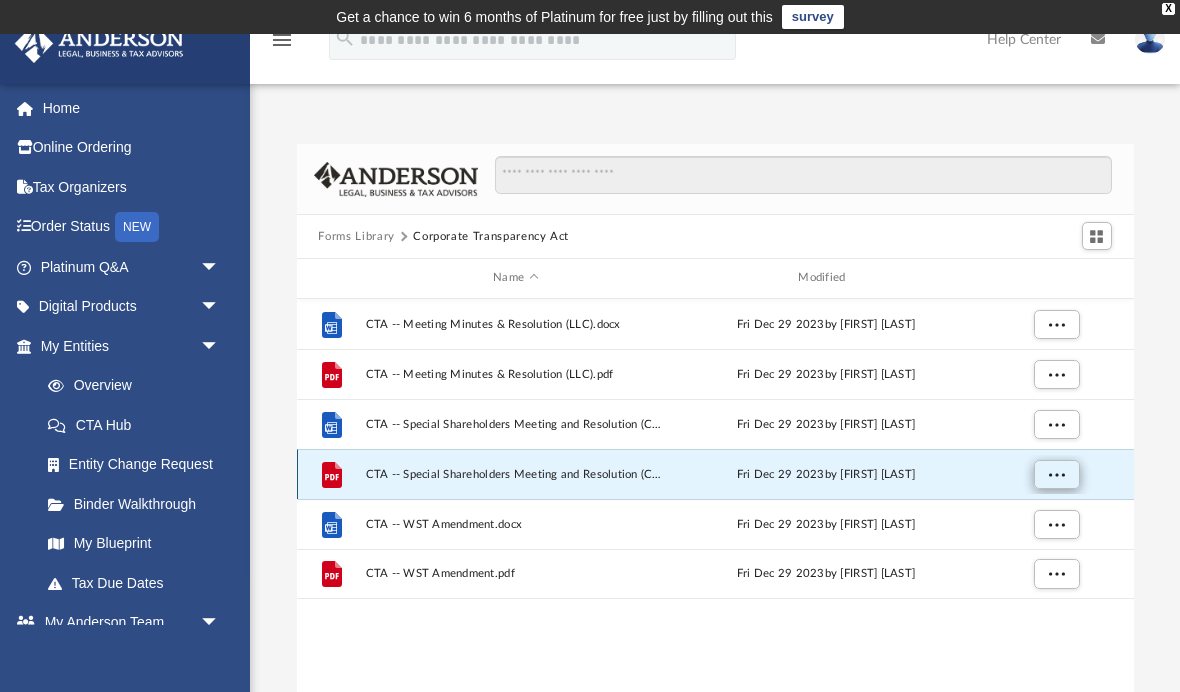 click at bounding box center [1056, 473] 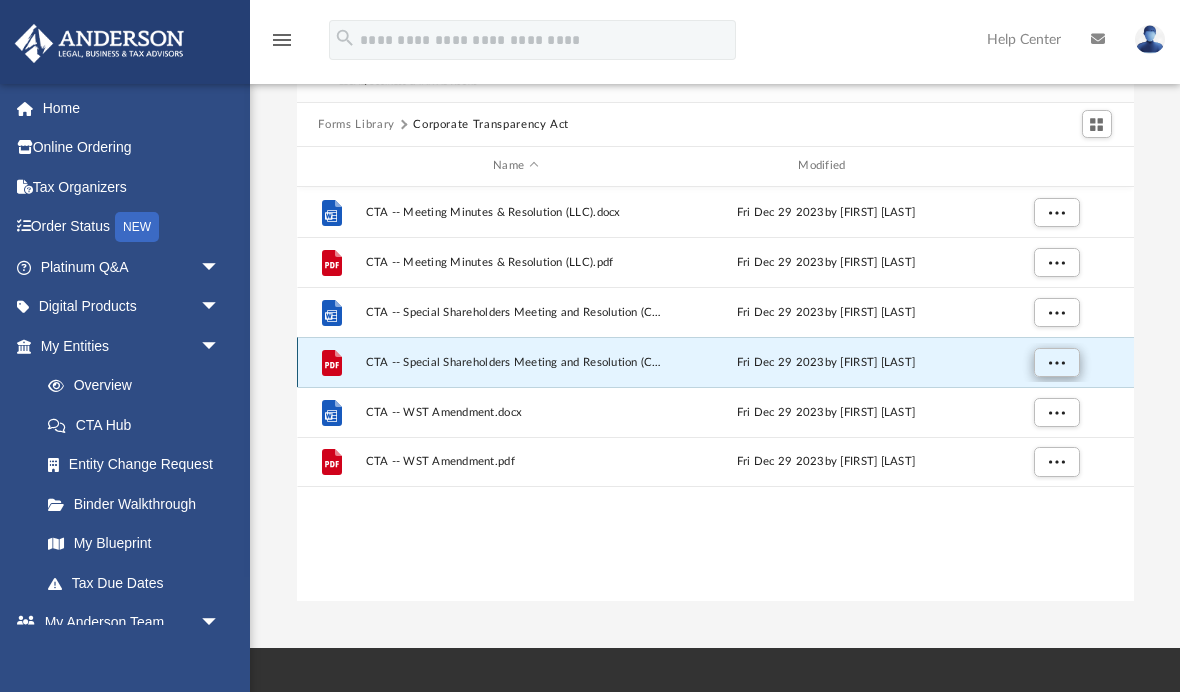 scroll, scrollTop: 0, scrollLeft: 0, axis: both 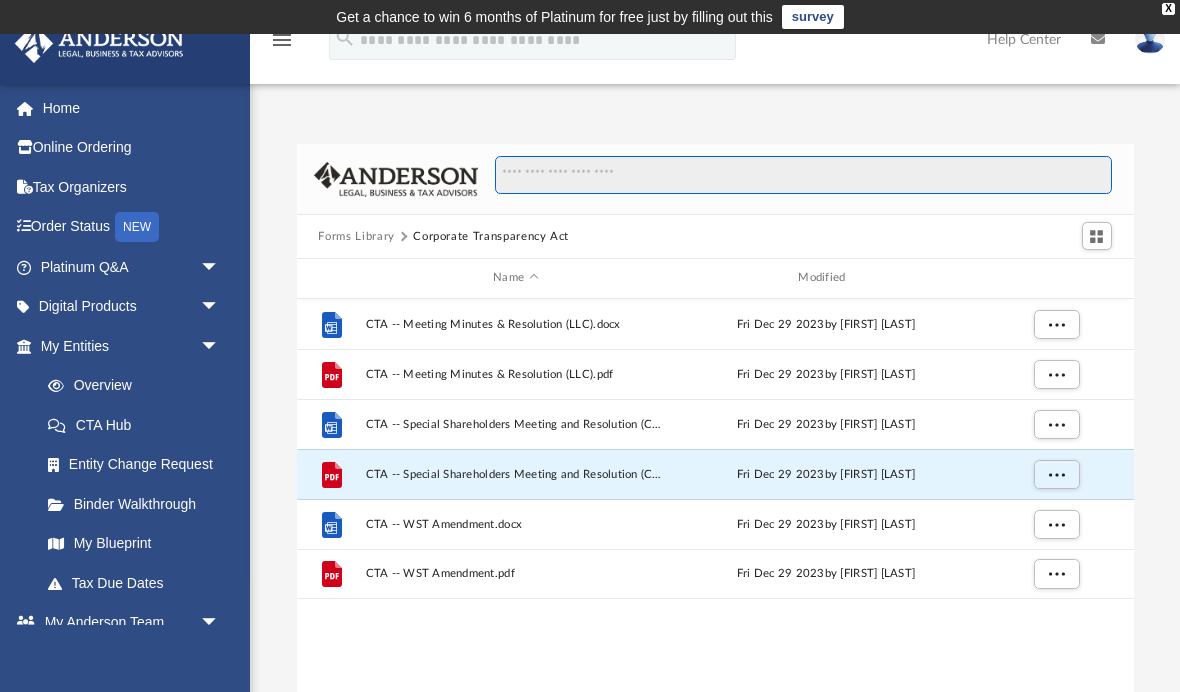 click at bounding box center (803, 175) 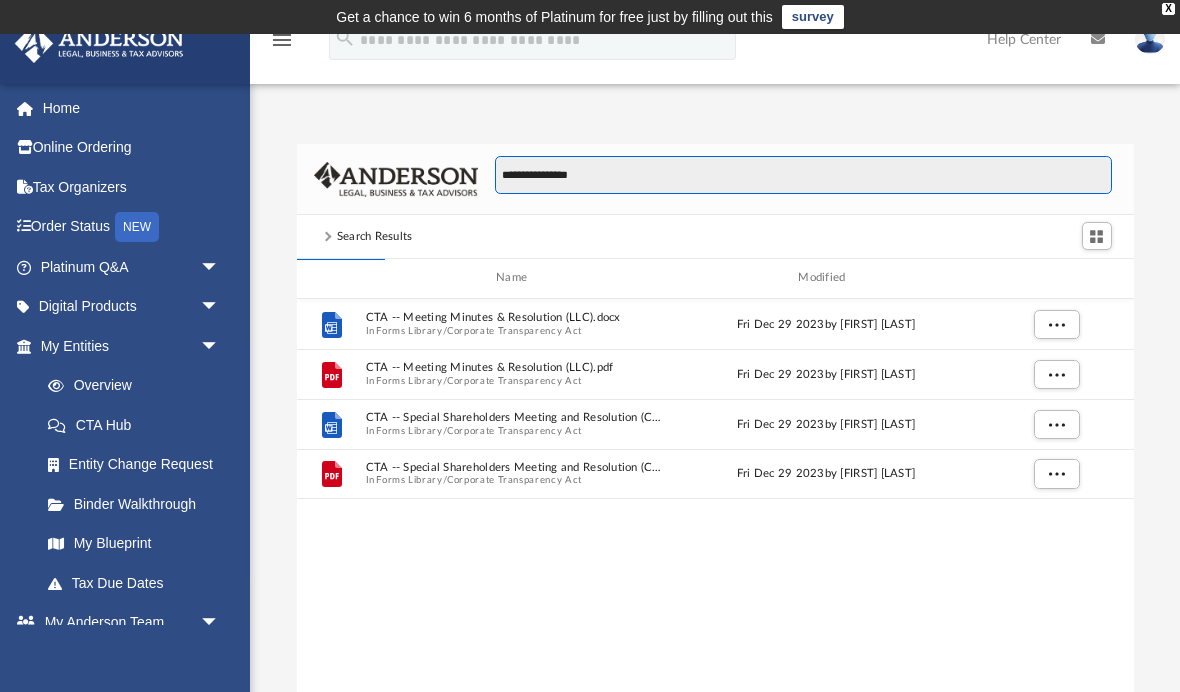 type on "**********" 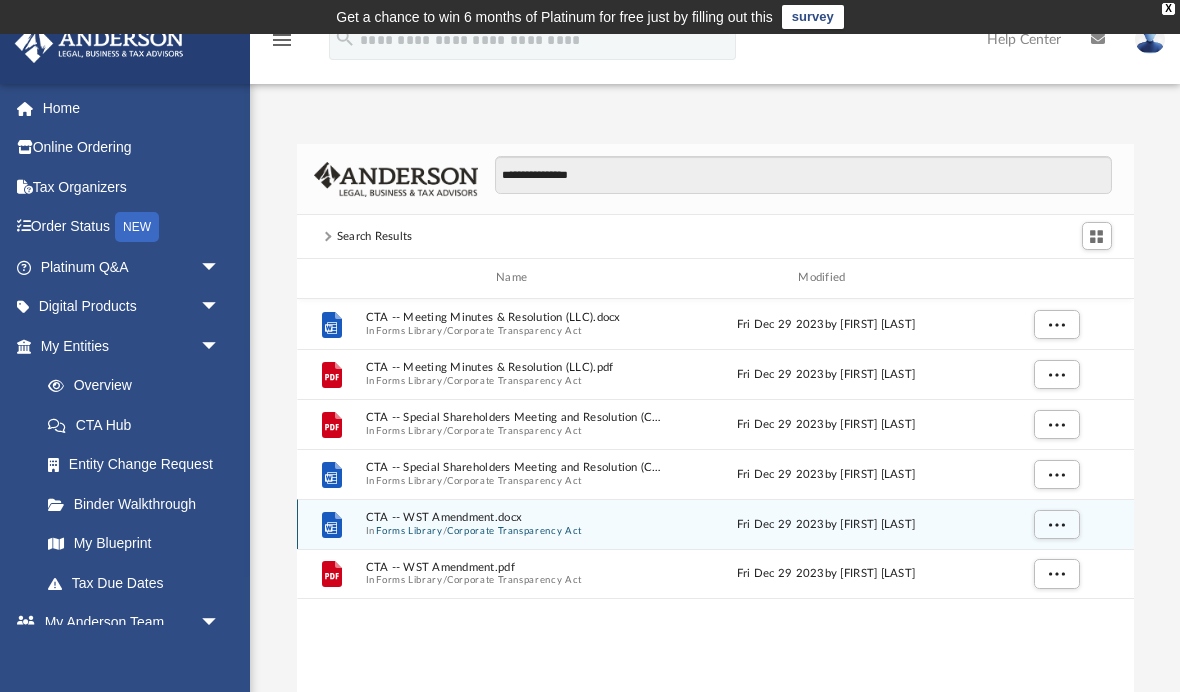 click on "Corporate Transparency Act" at bounding box center (514, 530) 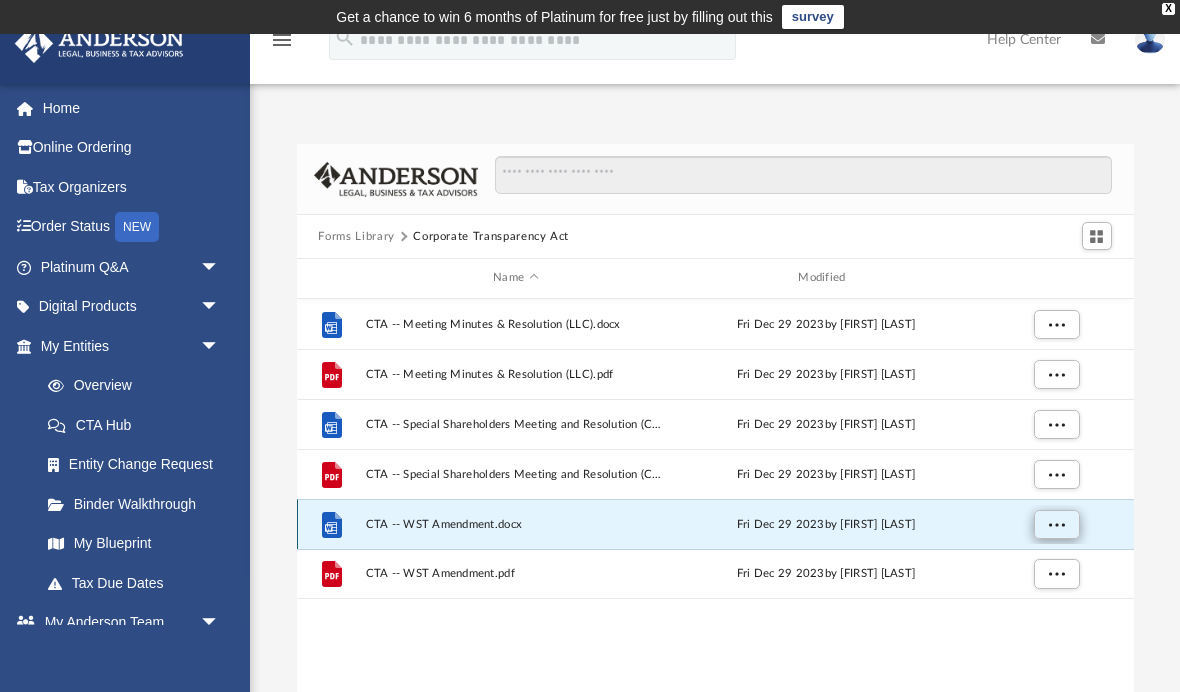 click at bounding box center [1056, 523] 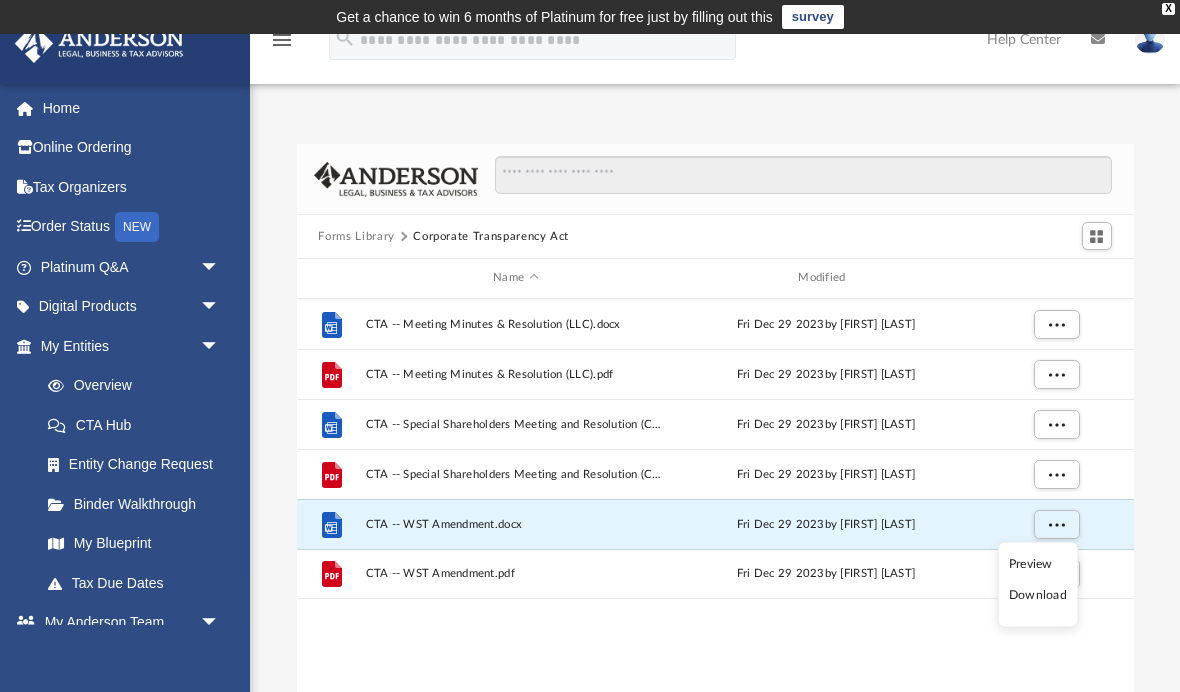 click on "Preview Download" at bounding box center (1037, 585) 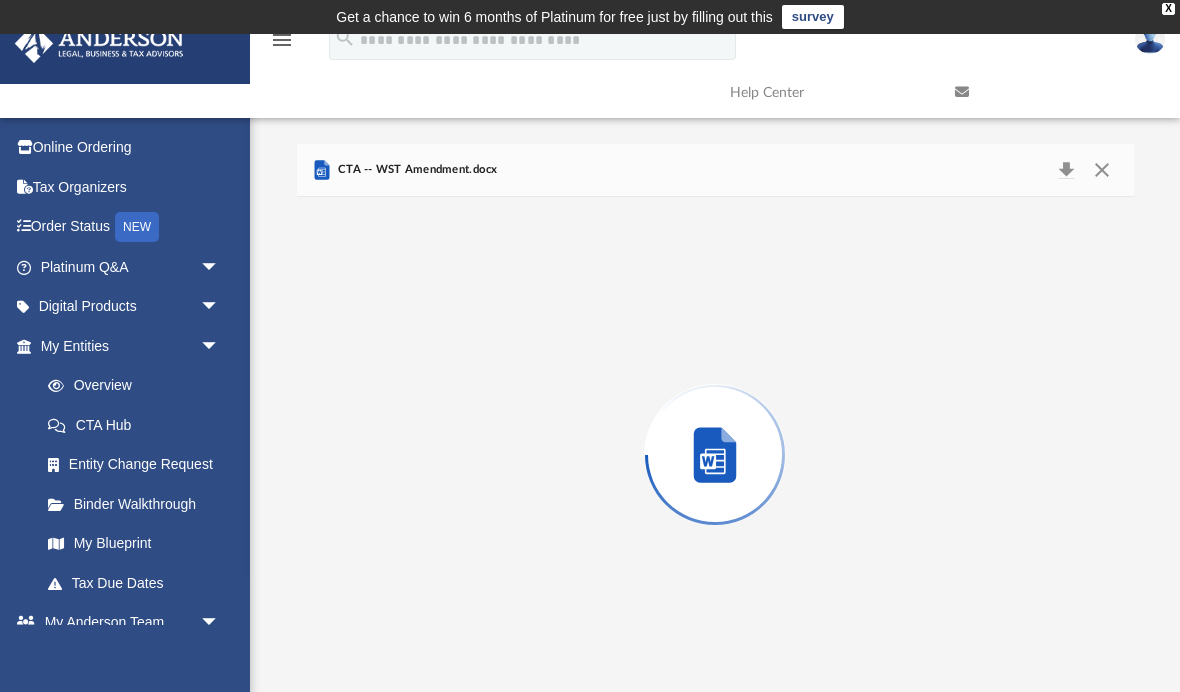 scroll, scrollTop: 21, scrollLeft: 0, axis: vertical 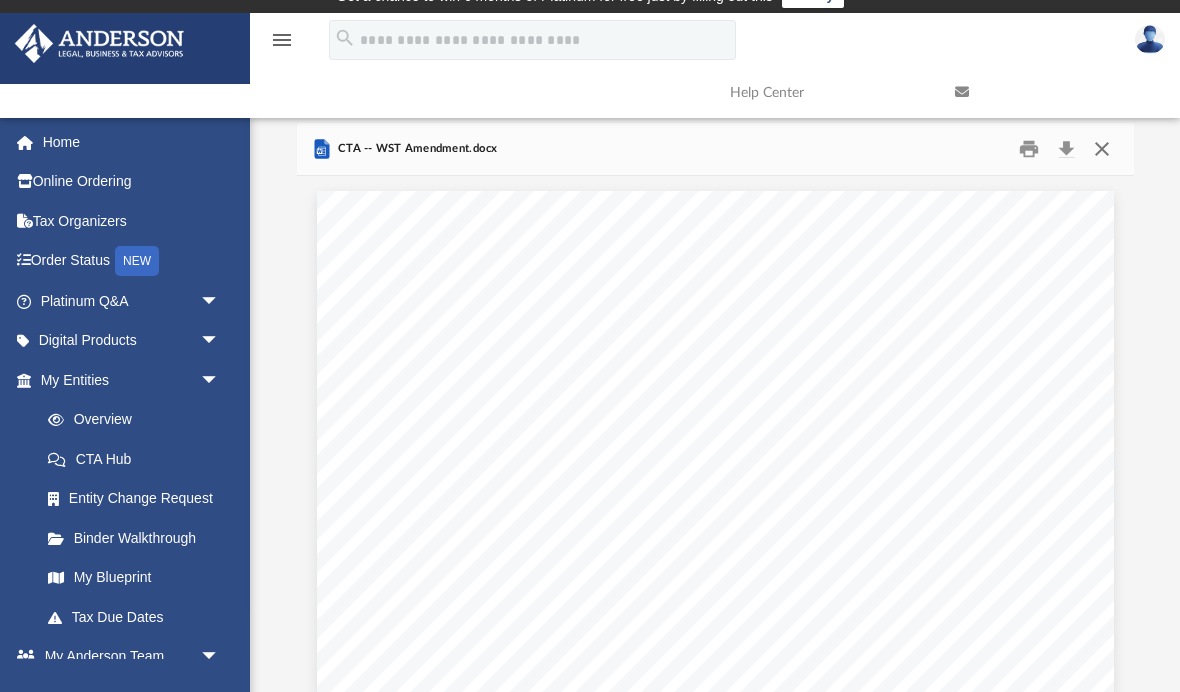 click at bounding box center [1102, 149] 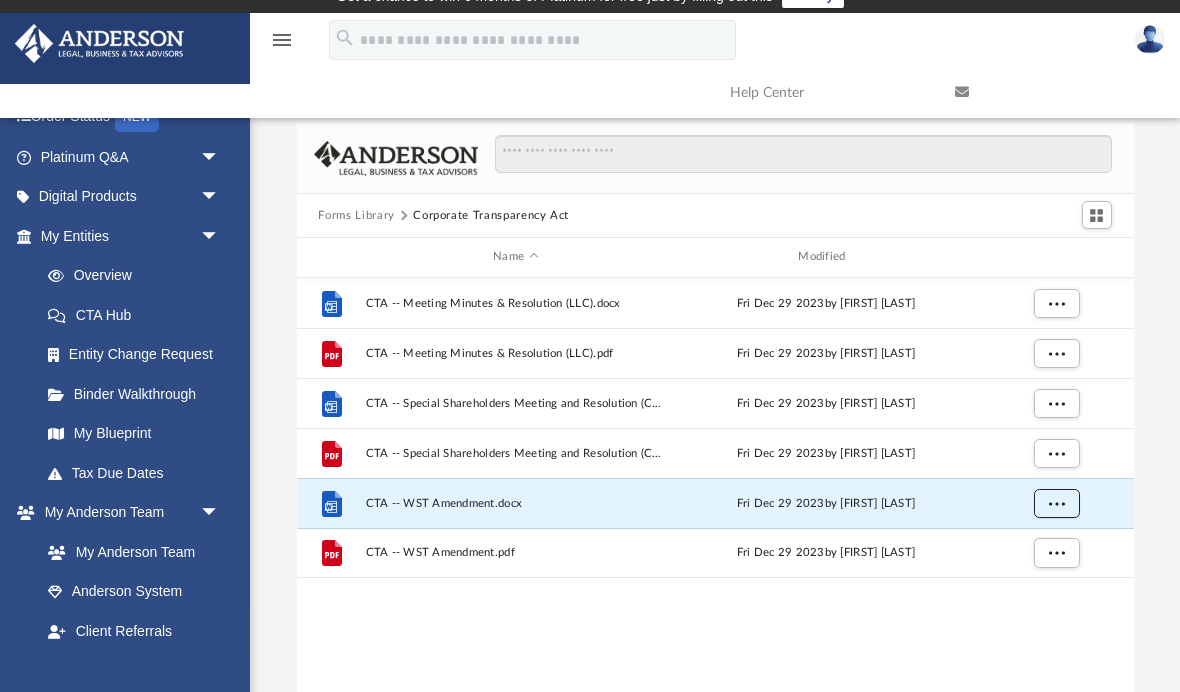scroll, scrollTop: 145, scrollLeft: 0, axis: vertical 